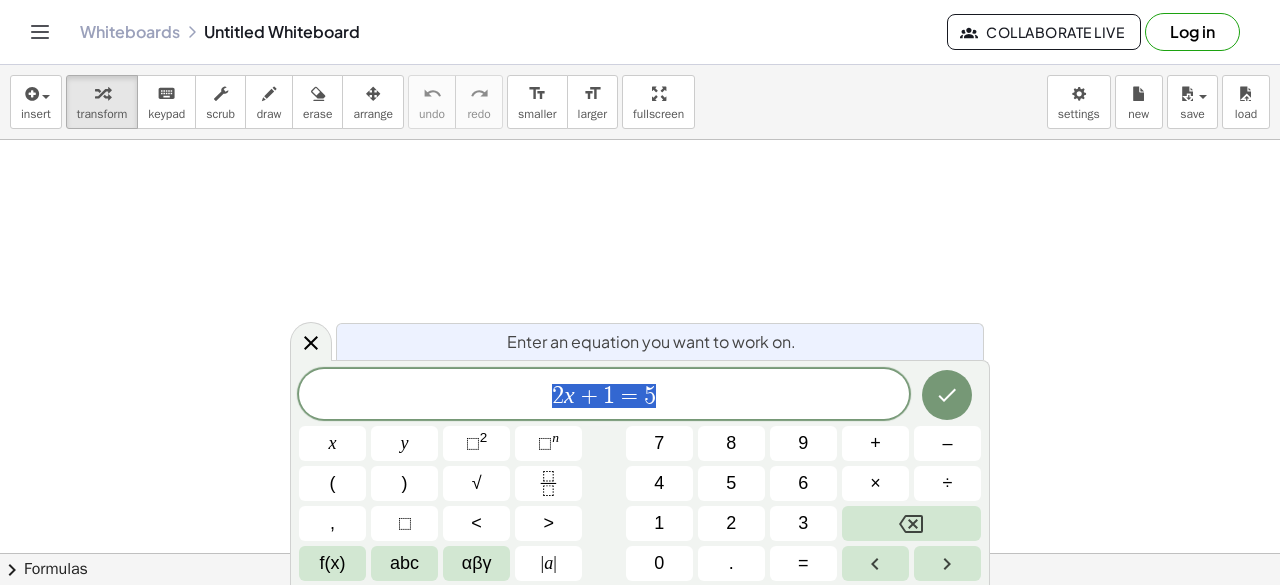 scroll, scrollTop: 0, scrollLeft: 0, axis: both 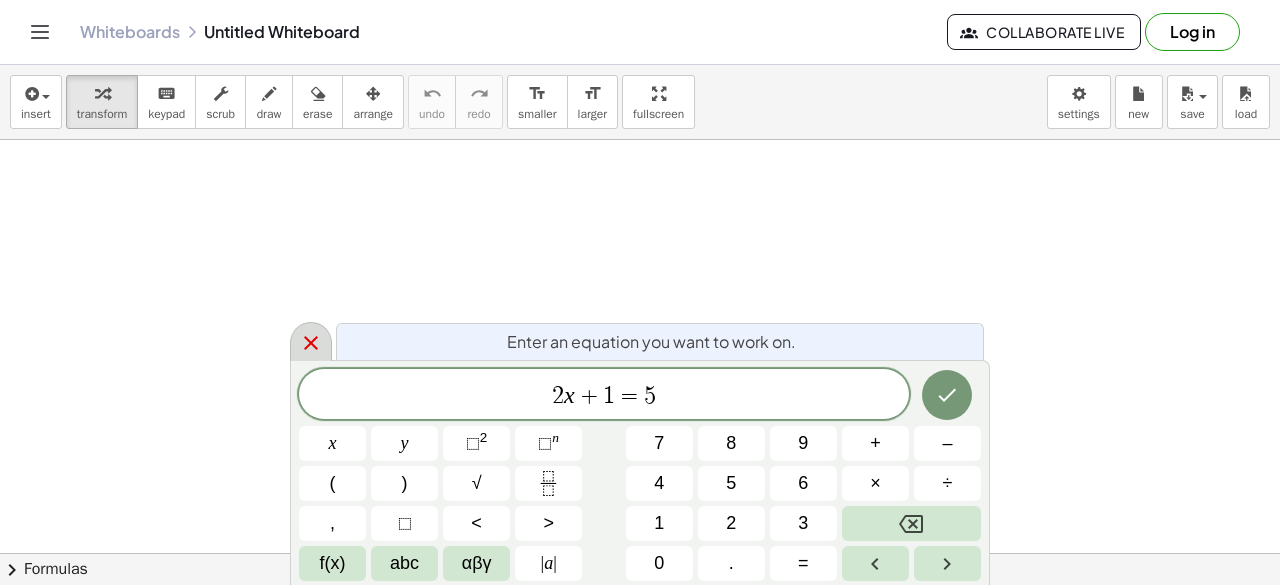 click 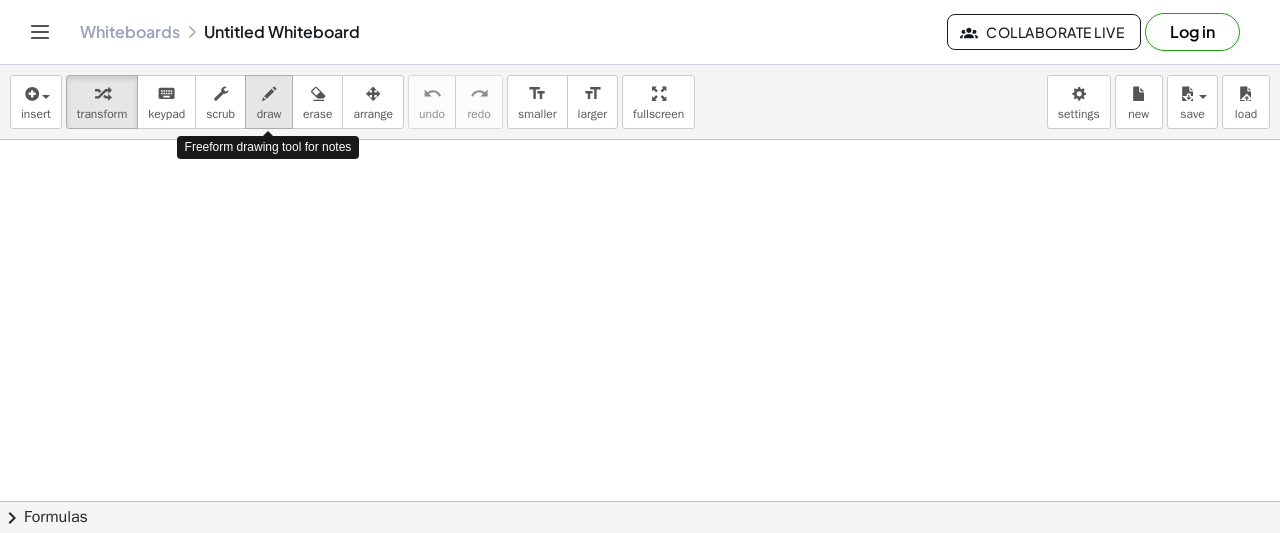 click at bounding box center [269, 94] 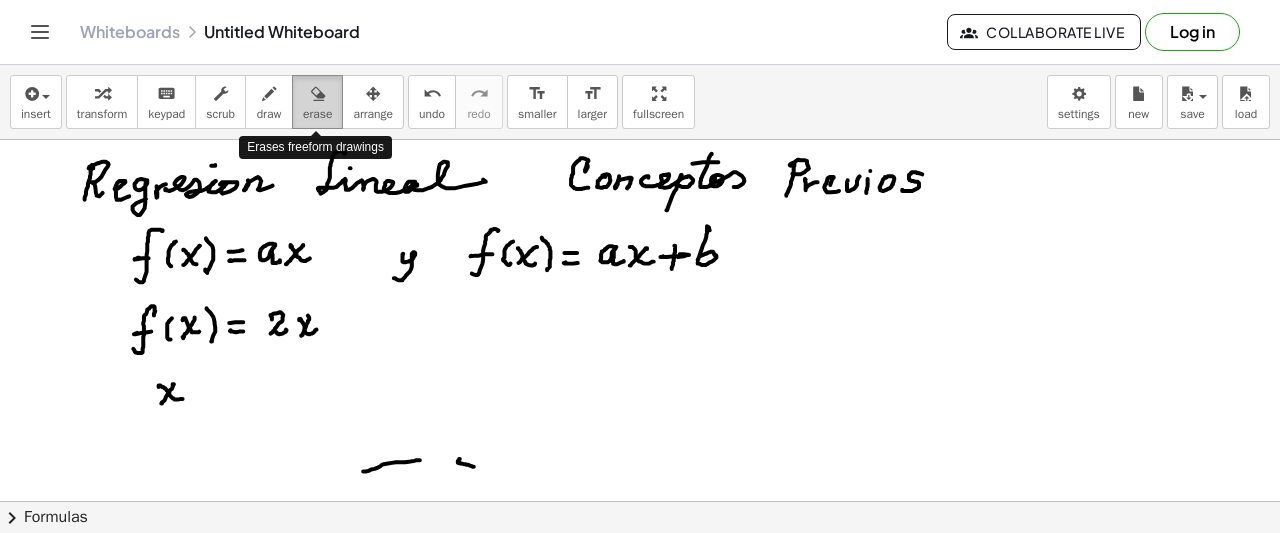 click at bounding box center [318, 94] 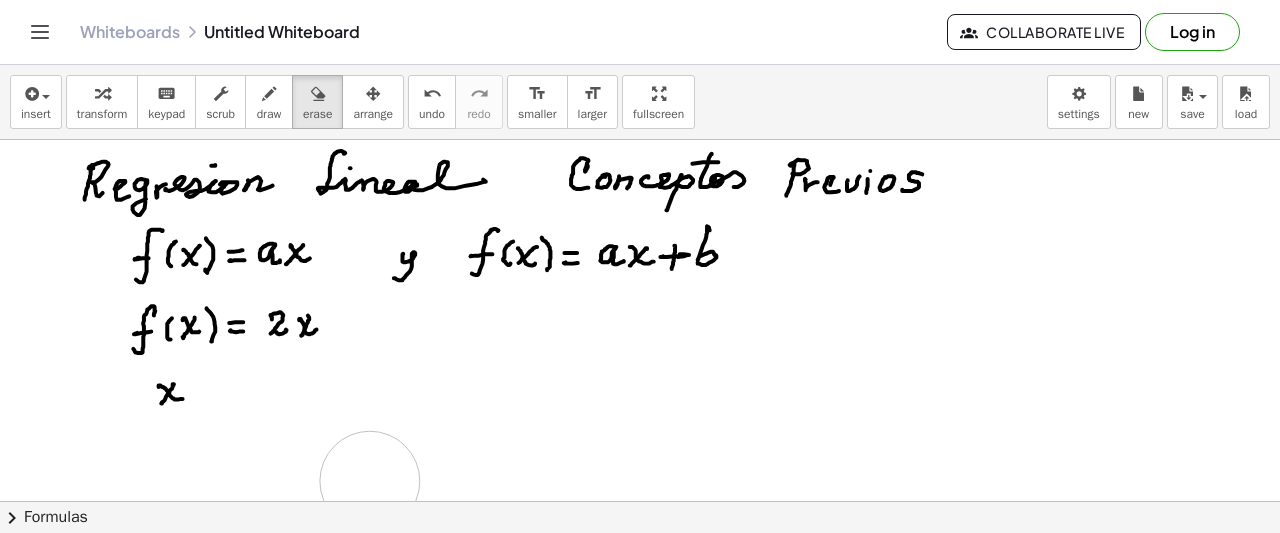 drag, startPoint x: 531, startPoint y: 477, endPoint x: 370, endPoint y: 480, distance: 161.02795 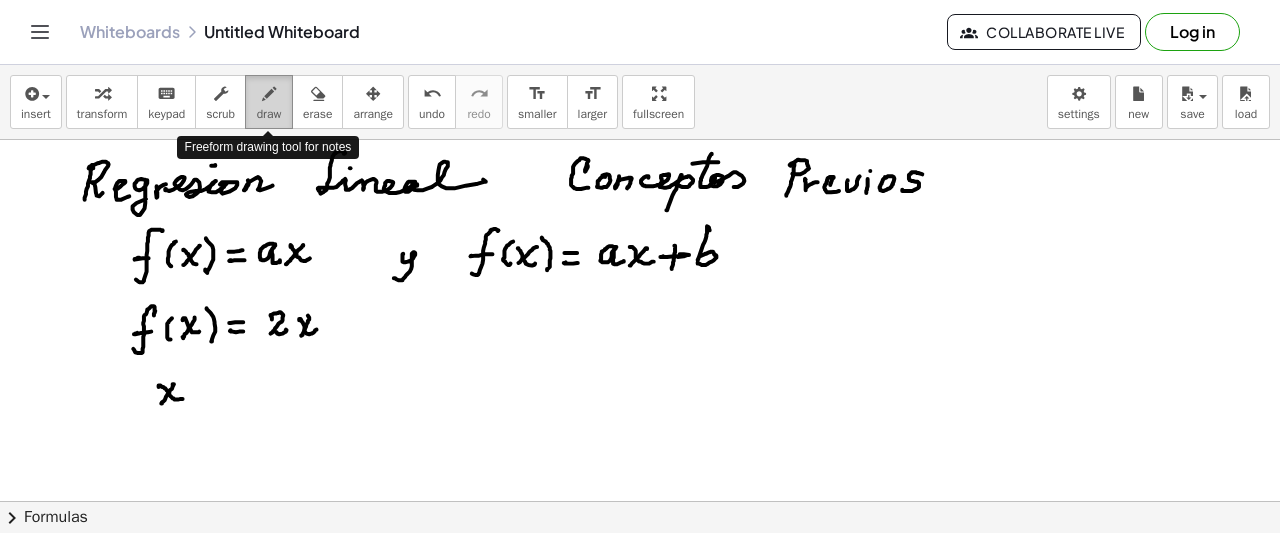 click at bounding box center [269, 94] 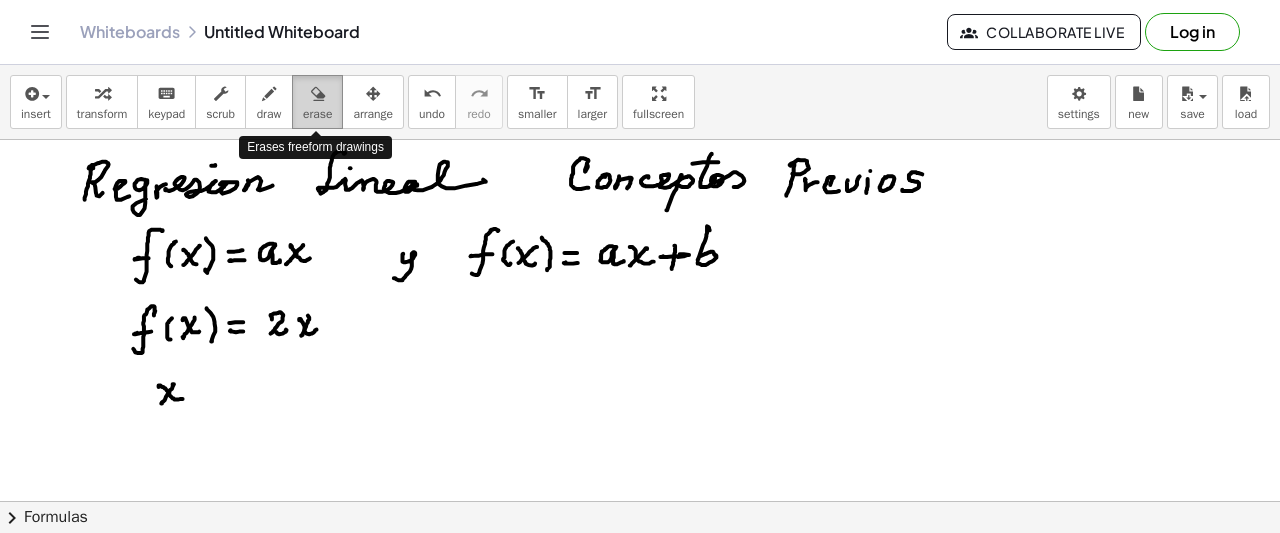 click at bounding box center [318, 94] 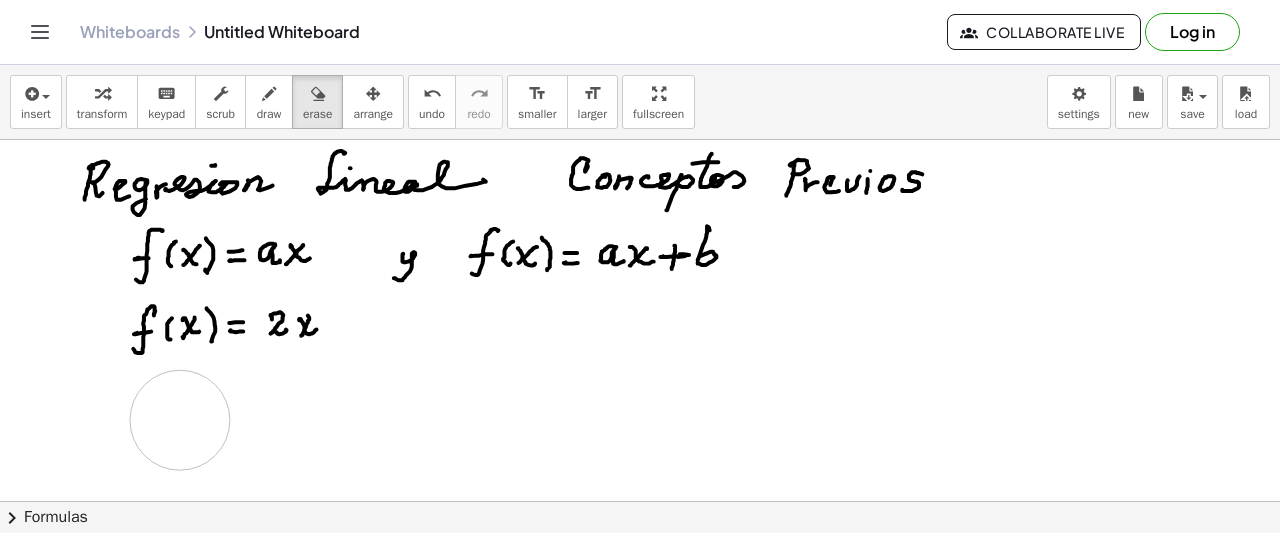 drag, startPoint x: 98, startPoint y: 464, endPoint x: 180, endPoint y: 419, distance: 93.53609 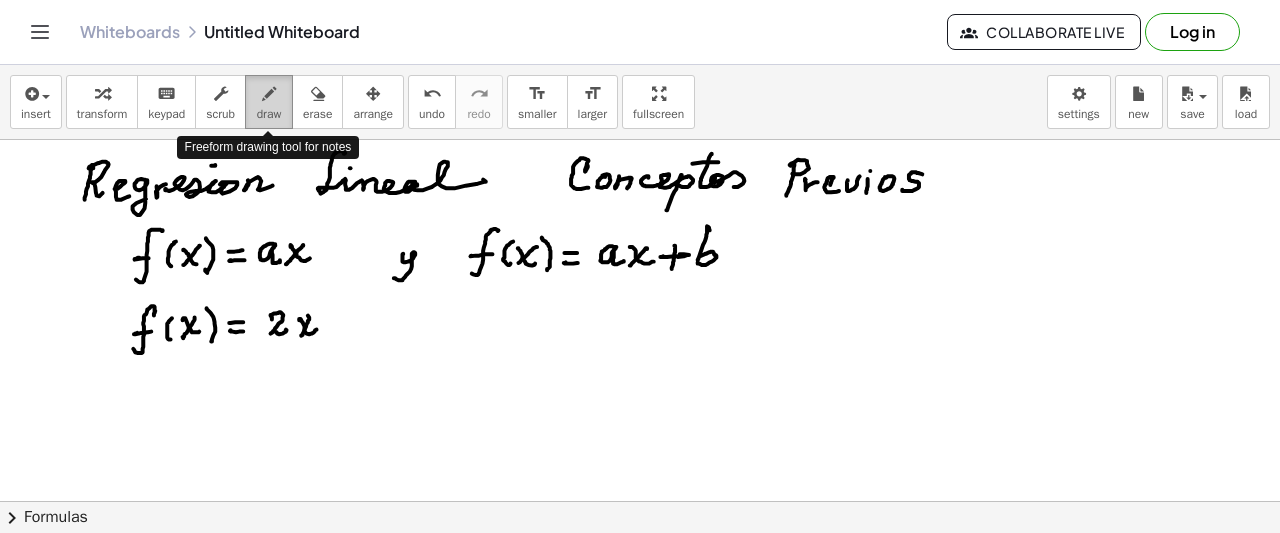 click at bounding box center (269, 94) 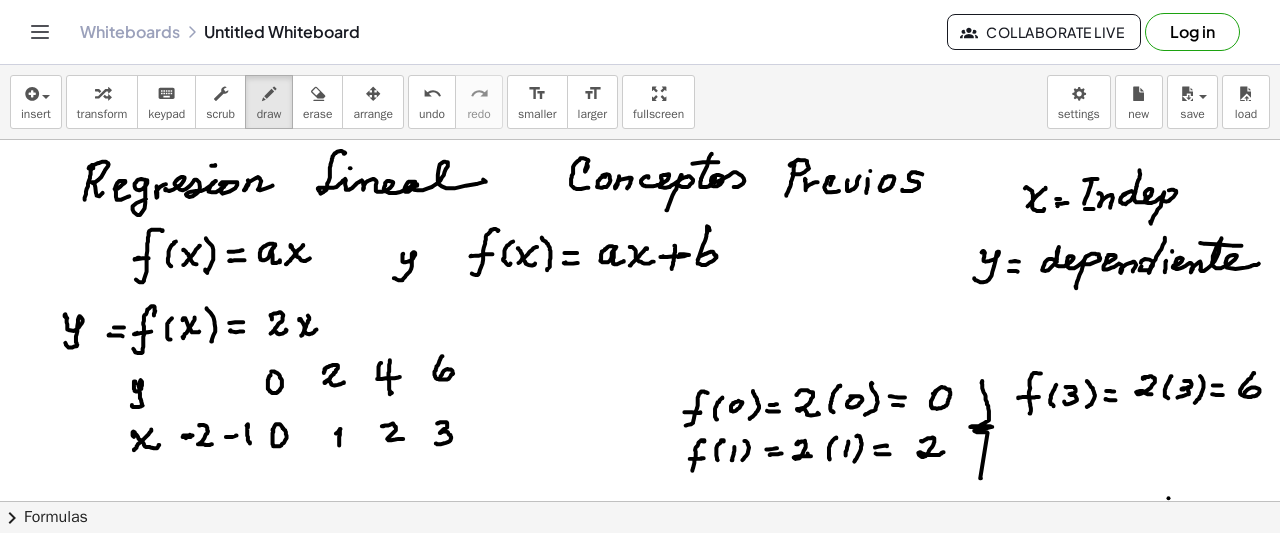 click at bounding box center [640, 619] 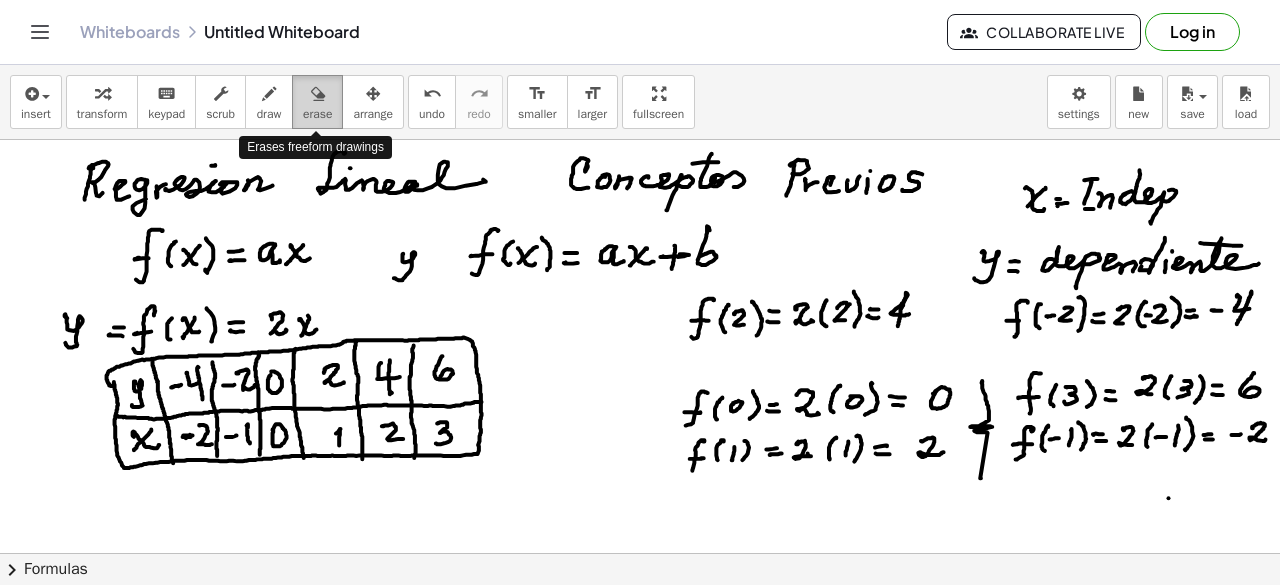 click at bounding box center (317, 93) 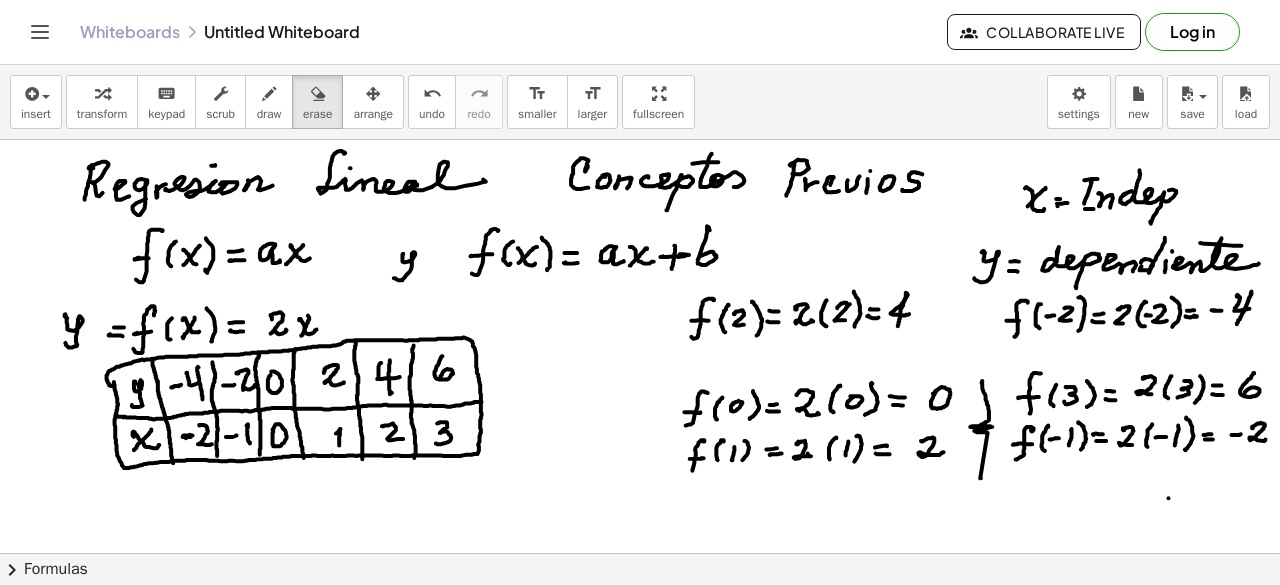 drag, startPoint x: 326, startPoint y: 99, endPoint x: 414, endPoint y: 265, distance: 187.88295 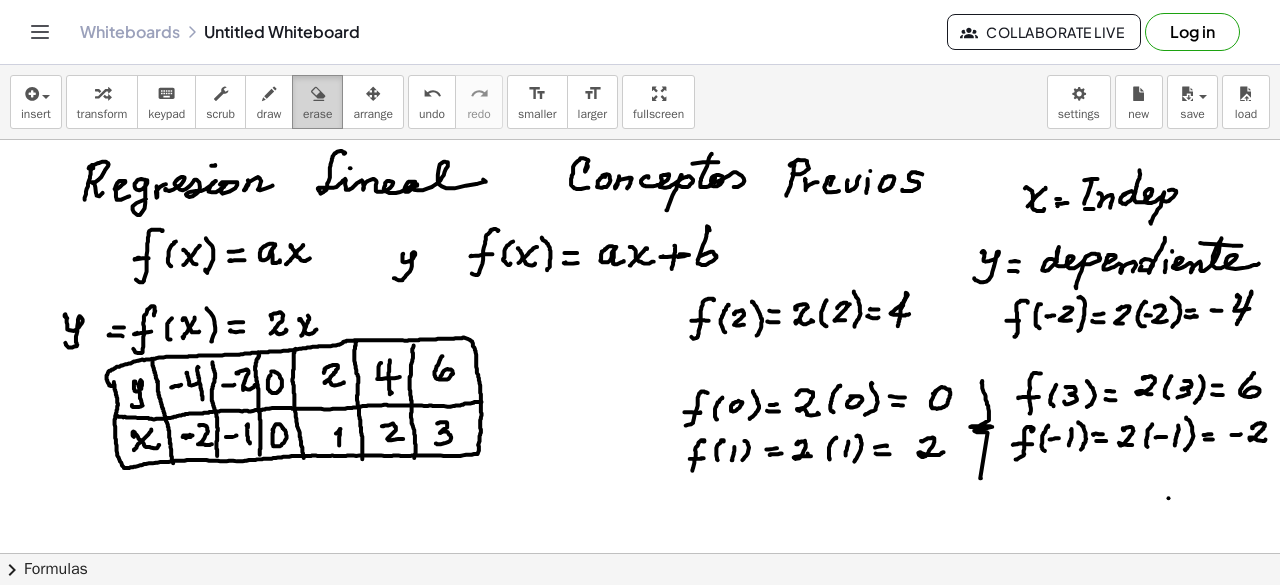 click at bounding box center [317, 93] 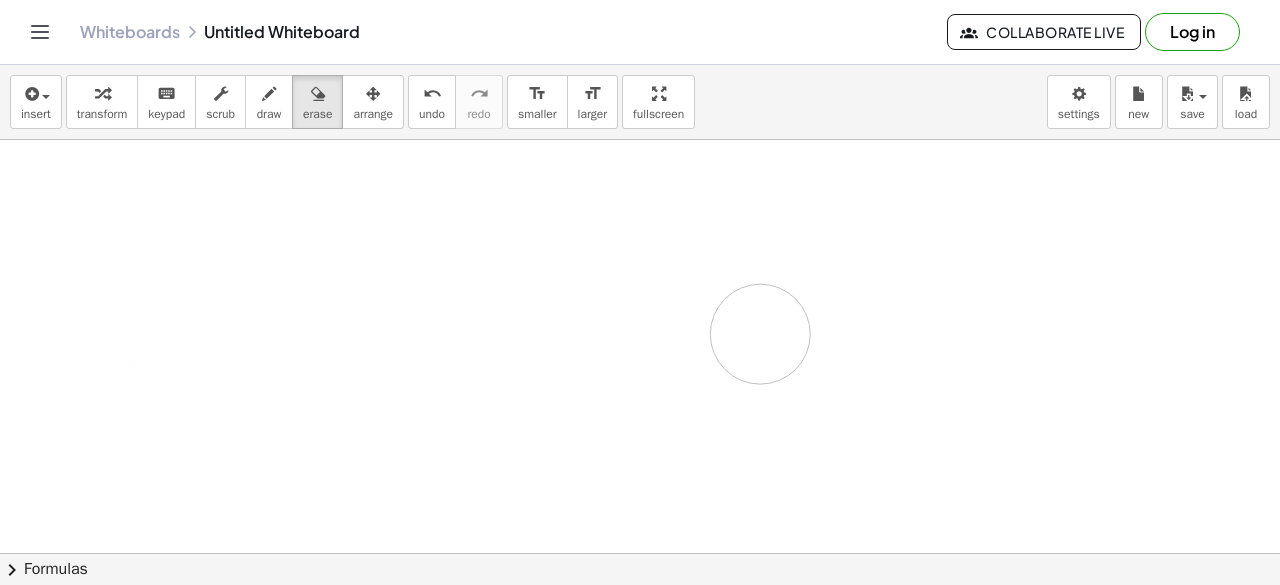drag, startPoint x: 396, startPoint y: 389, endPoint x: 761, endPoint y: 333, distance: 369.2709 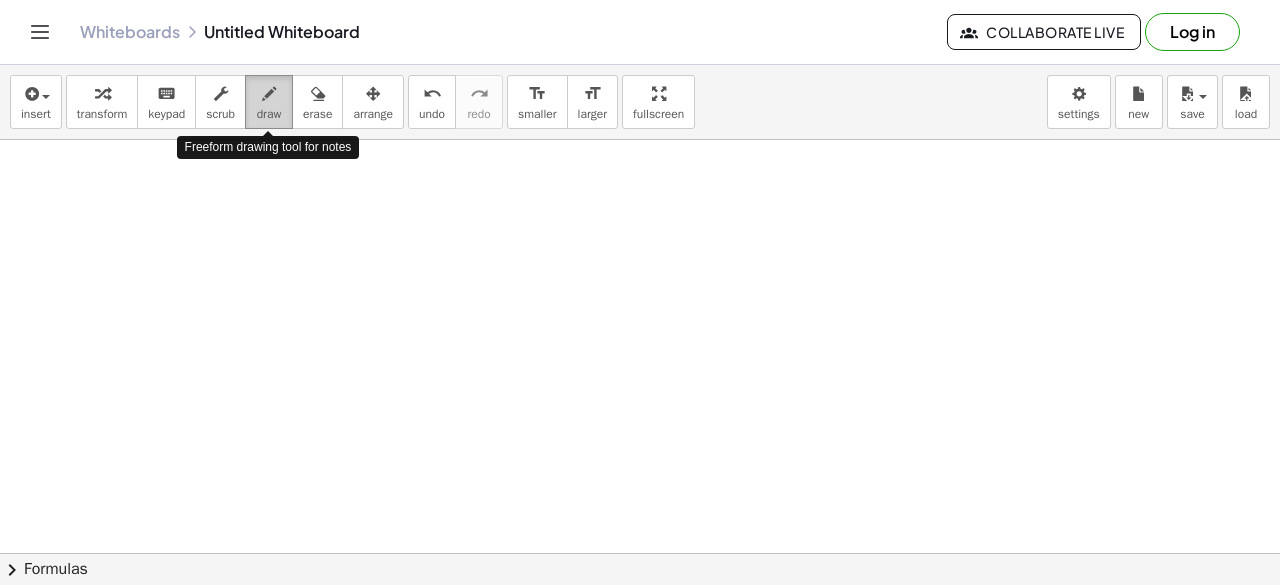 click on "draw" at bounding box center (269, 102) 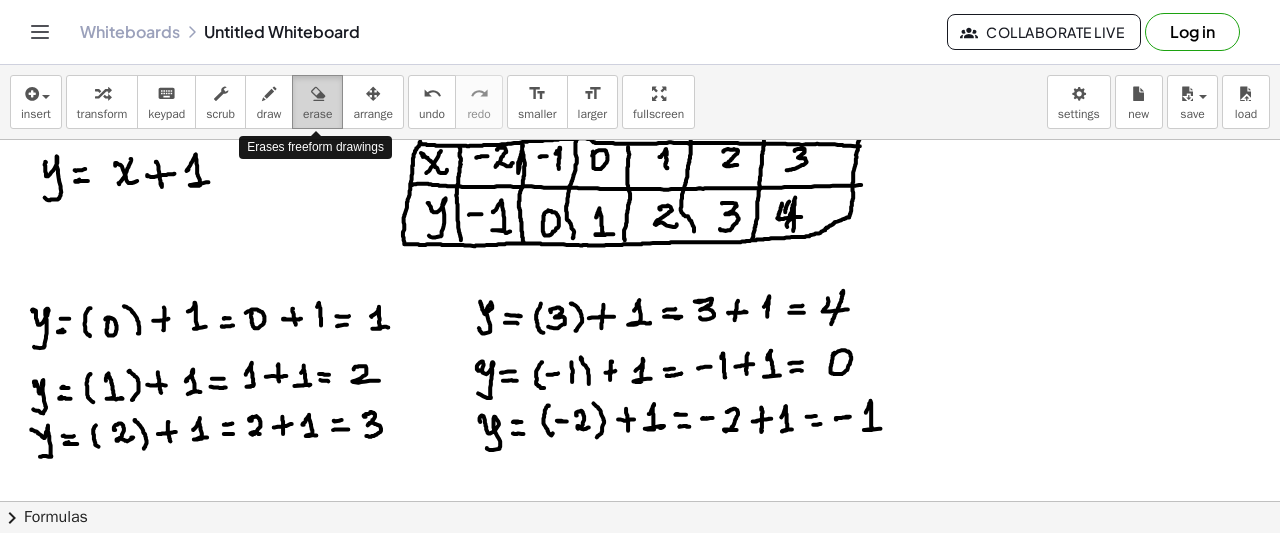 click at bounding box center [317, 93] 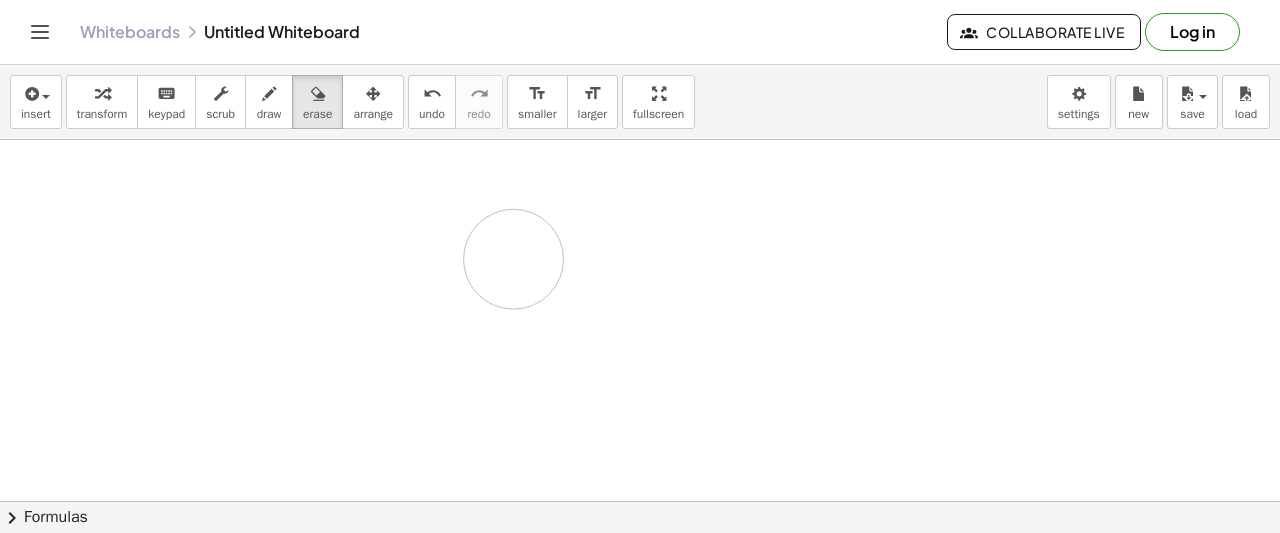 drag, startPoint x: 519, startPoint y: 287, endPoint x: 369, endPoint y: 133, distance: 214.97906 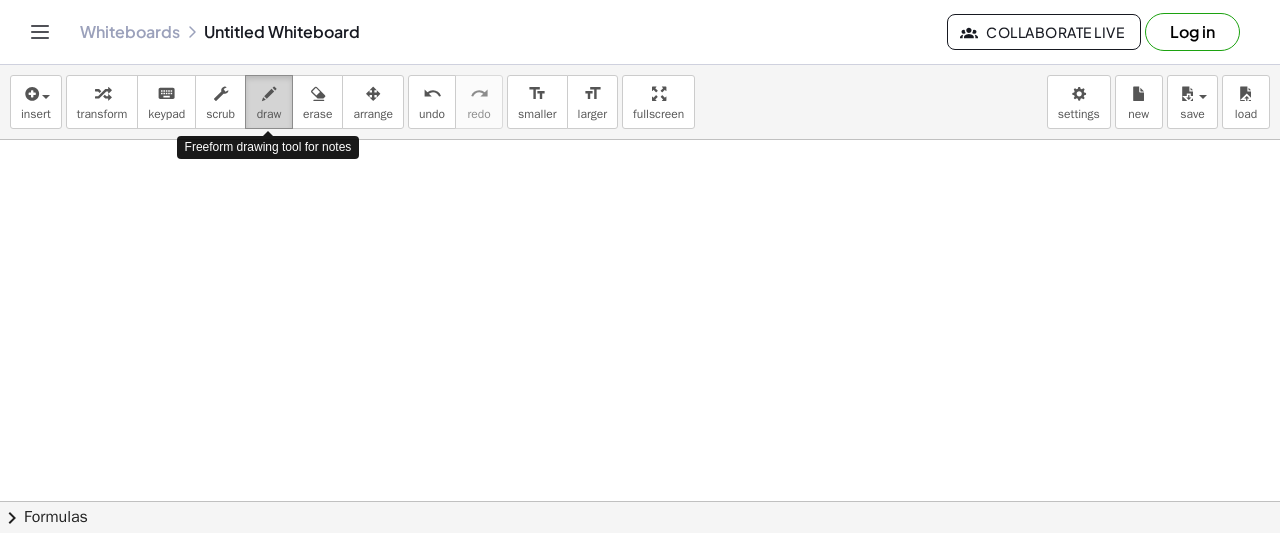 click at bounding box center [269, 94] 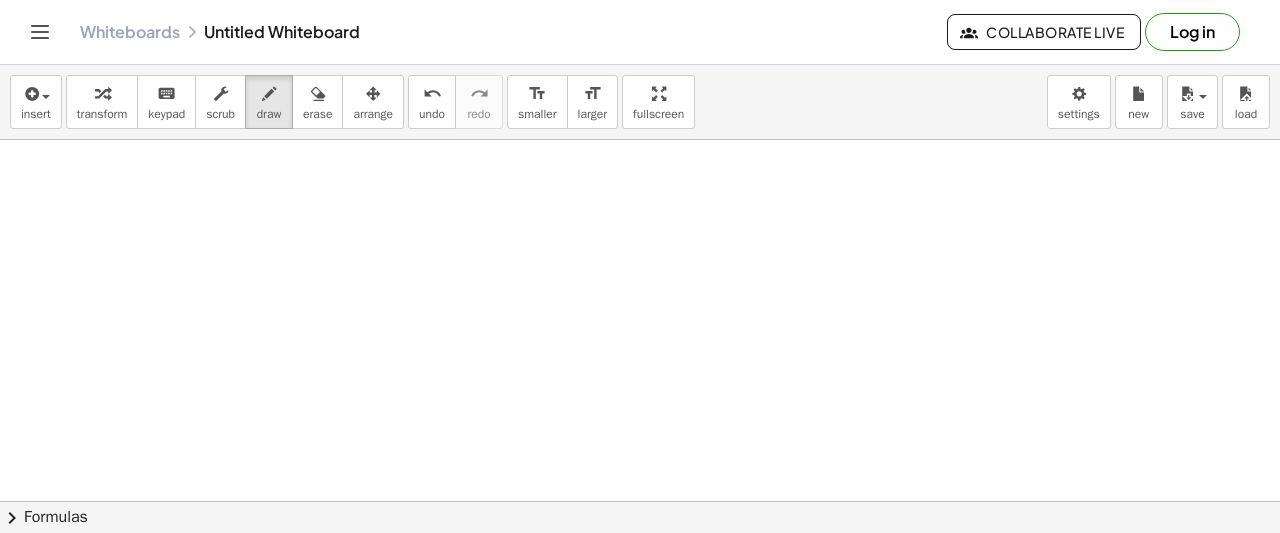 click at bounding box center (640, 619) 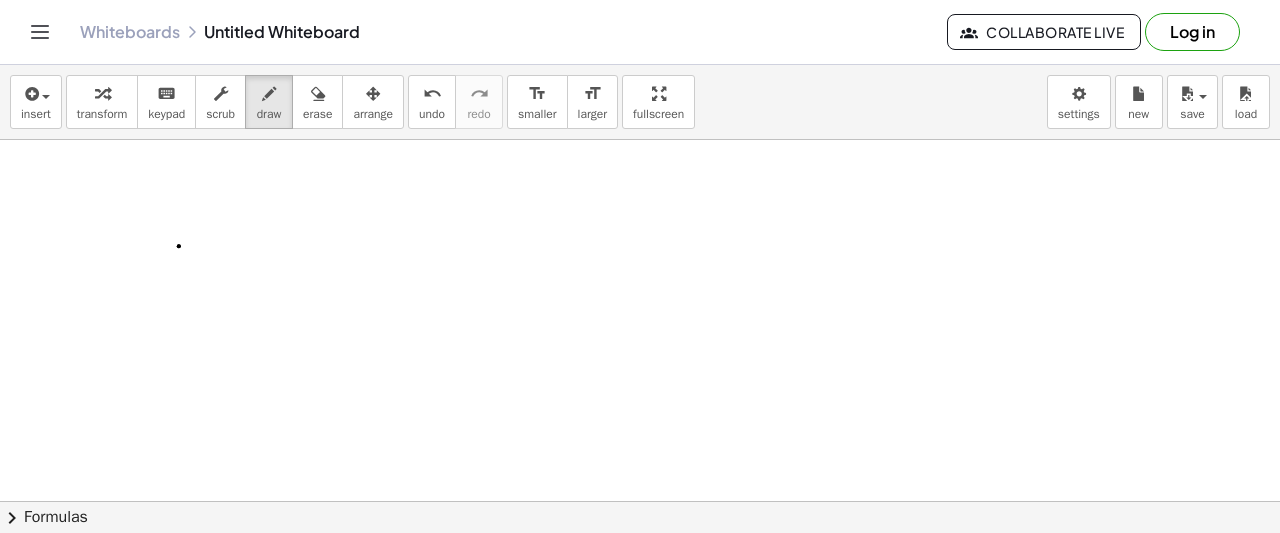 click at bounding box center (640, 619) 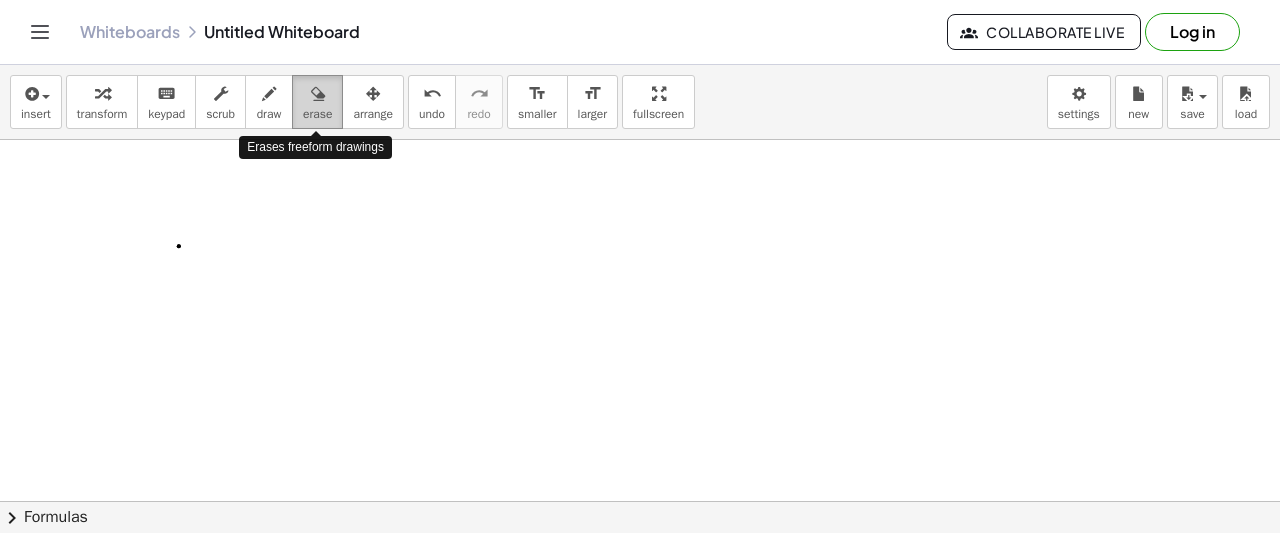 click at bounding box center (317, 93) 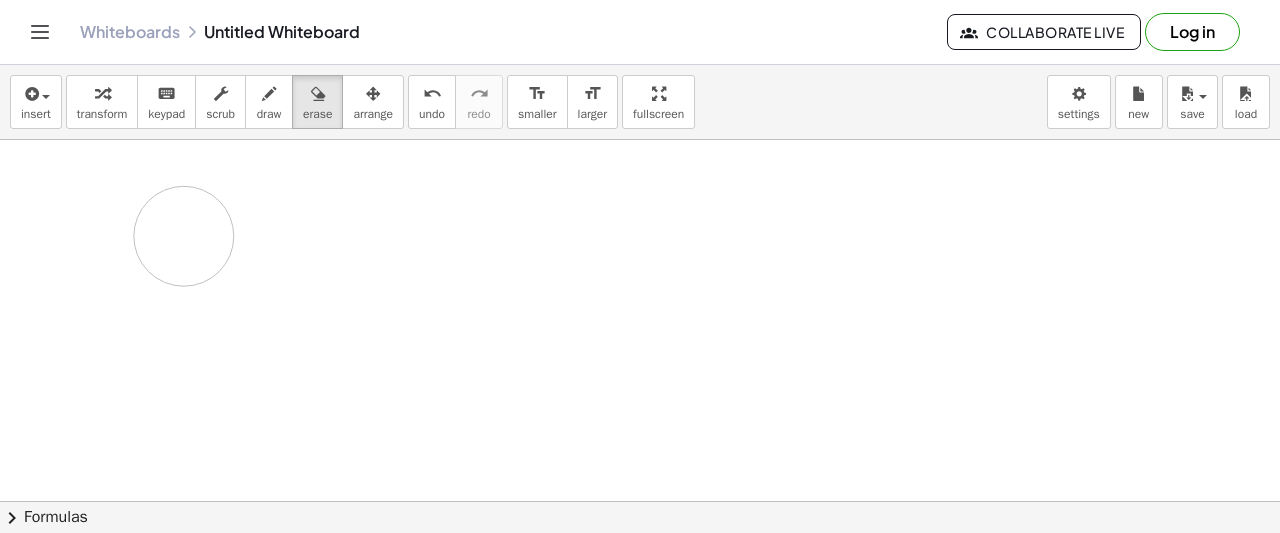 drag, startPoint x: 223, startPoint y: 317, endPoint x: 184, endPoint y: 237, distance: 89 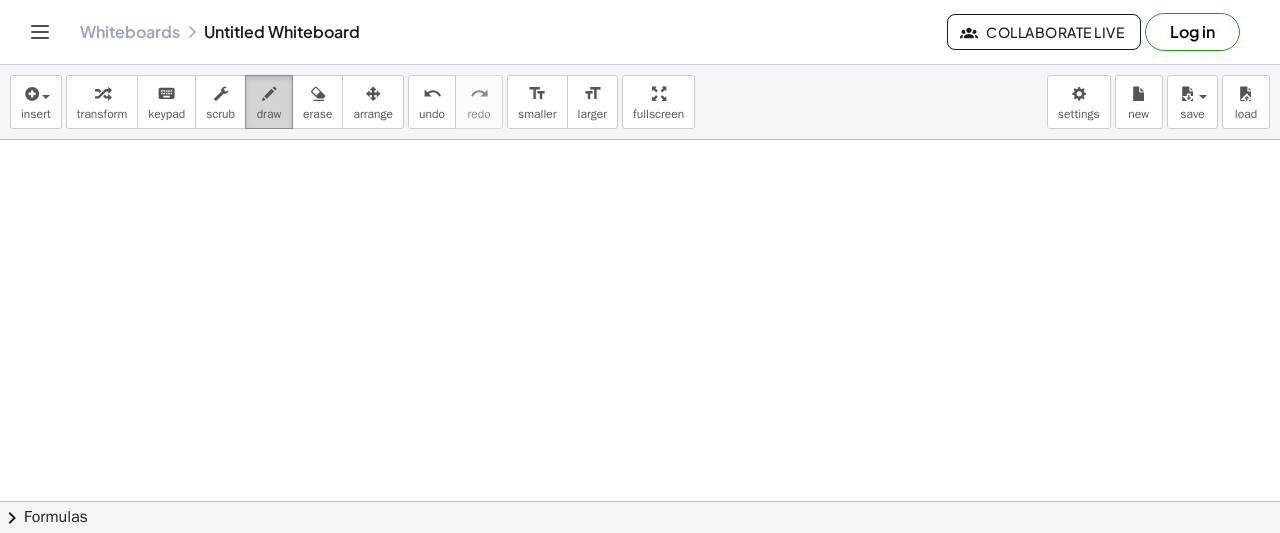 click at bounding box center [269, 94] 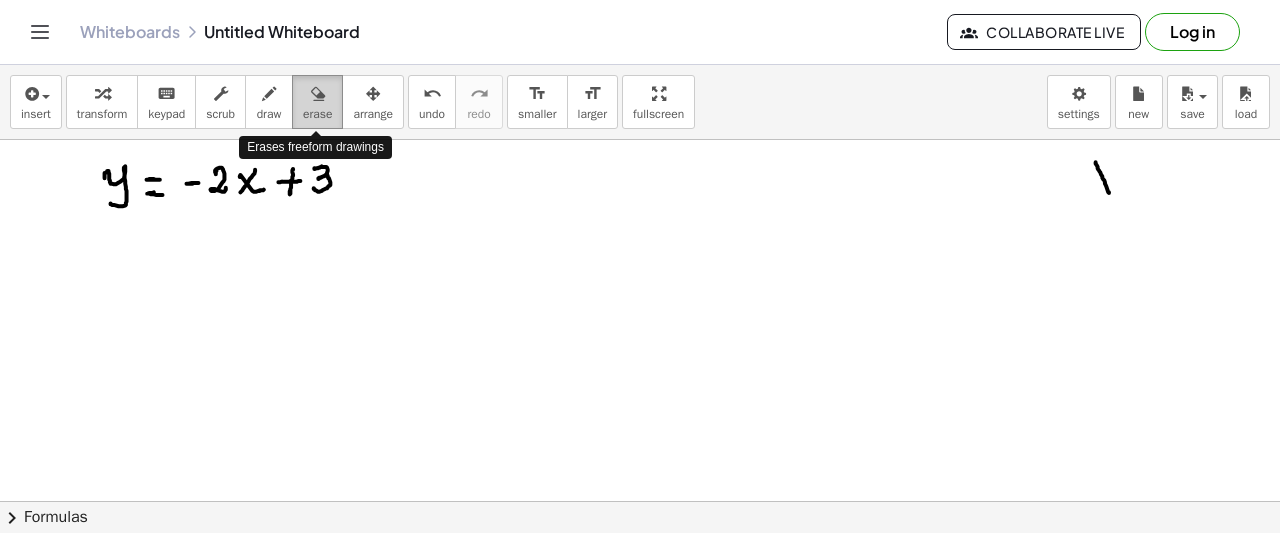 click at bounding box center (317, 93) 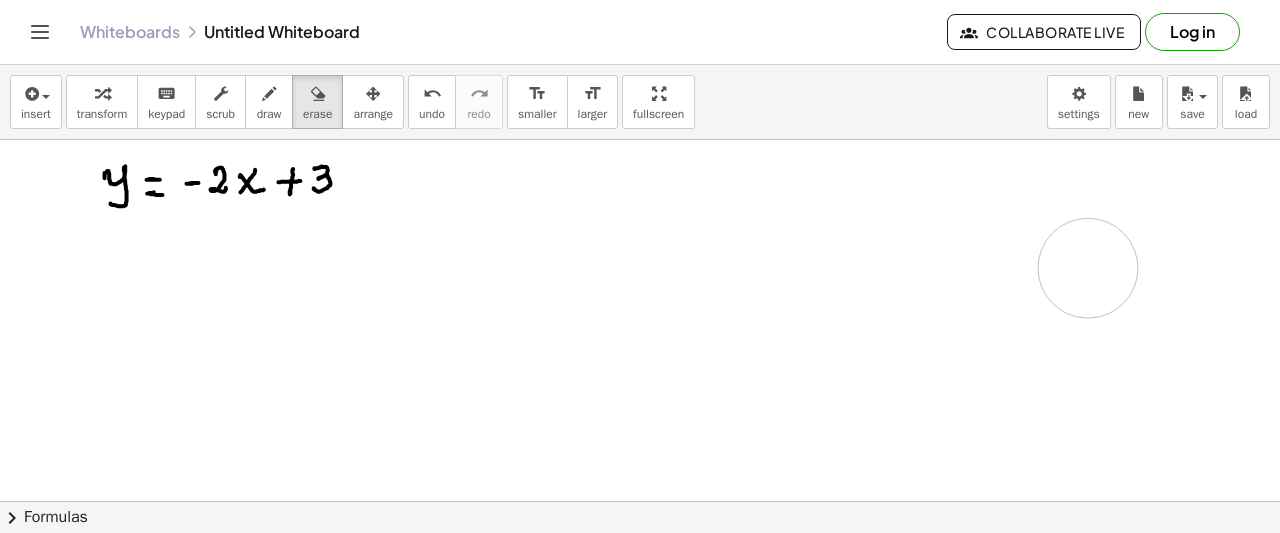 drag, startPoint x: 1149, startPoint y: 220, endPoint x: 1118, endPoint y: 253, distance: 45.276924 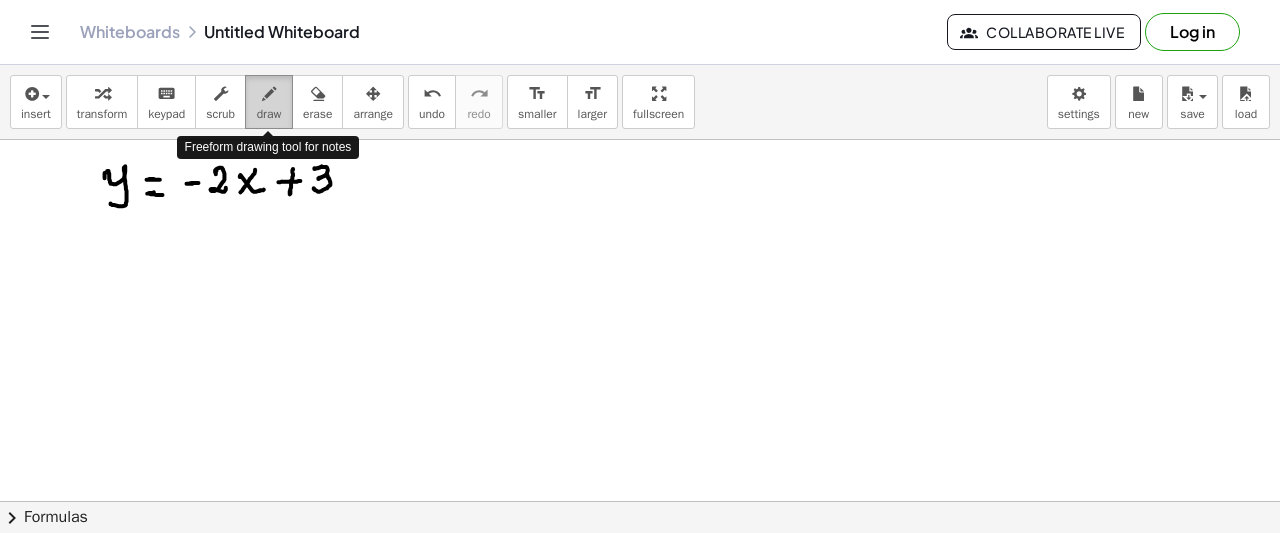 click at bounding box center (269, 94) 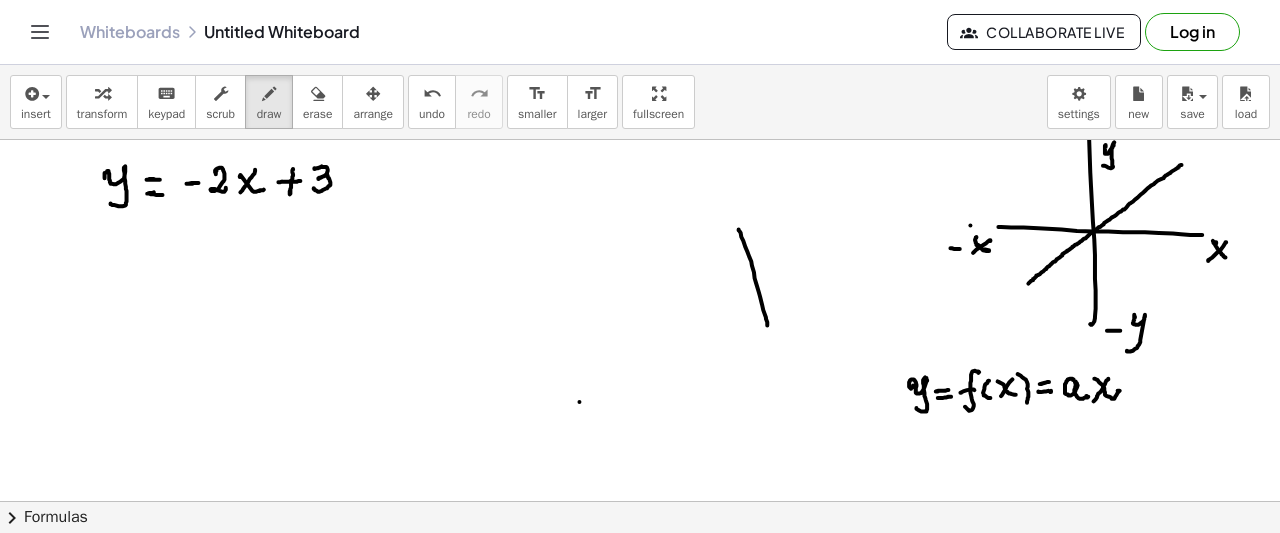 click at bounding box center (640, 619) 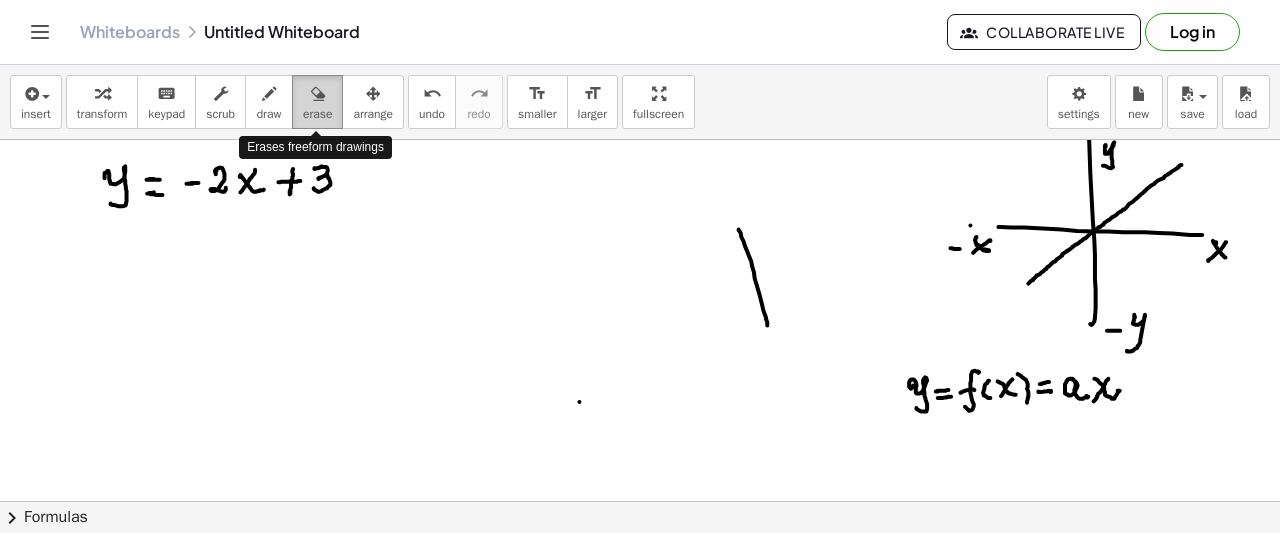 click on "erase" at bounding box center [317, 114] 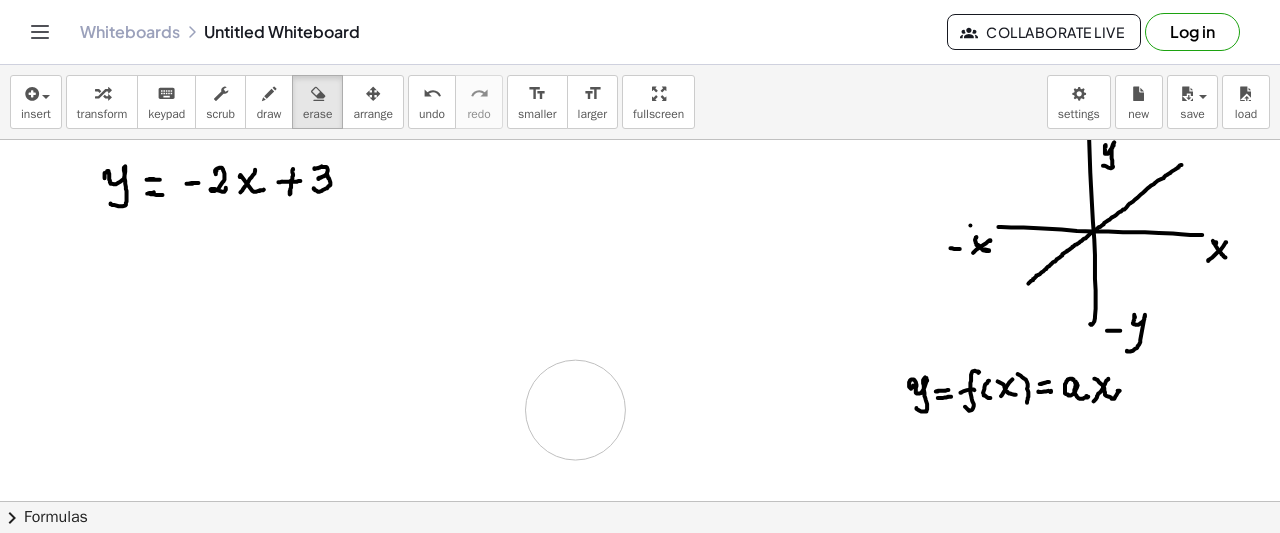 drag, startPoint x: 766, startPoint y: 331, endPoint x: 584, endPoint y: 399, distance: 194.28845 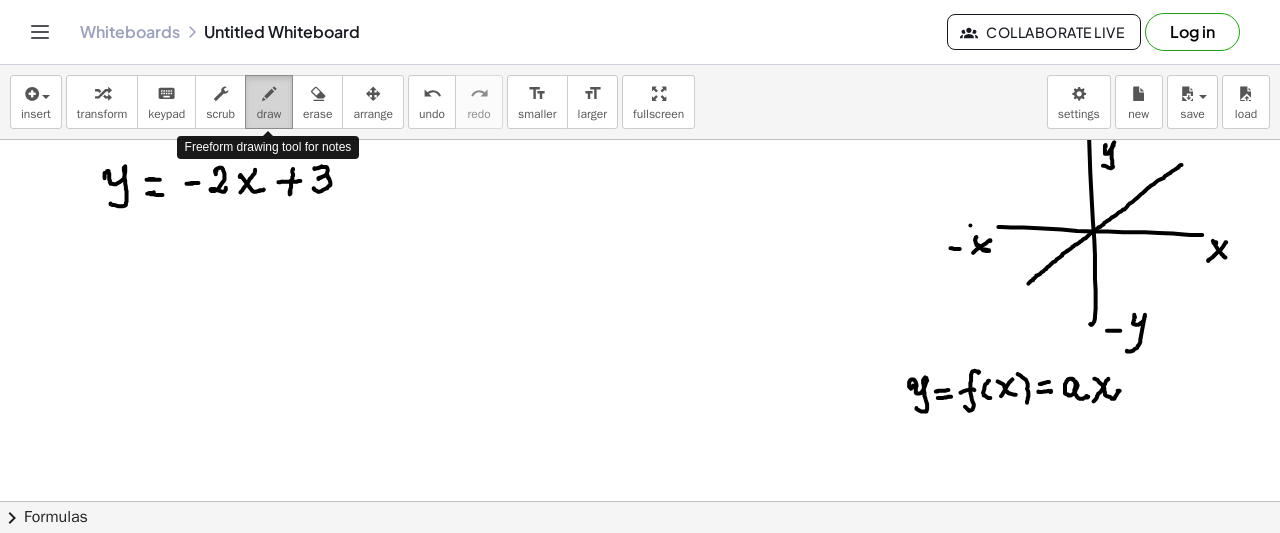 click at bounding box center [269, 94] 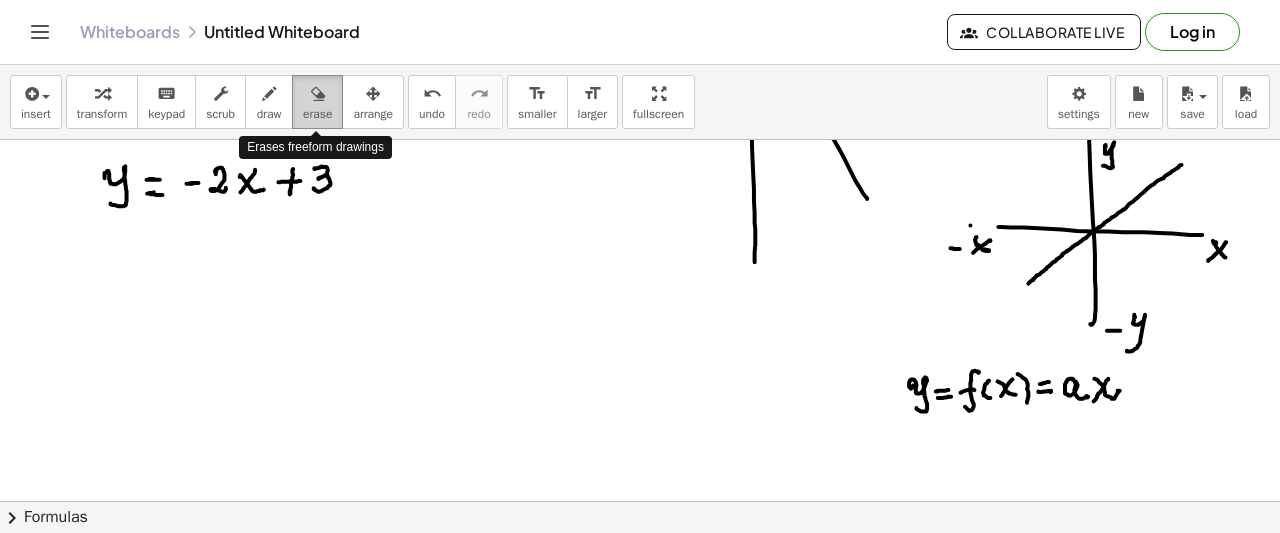 click on "erase" at bounding box center (317, 114) 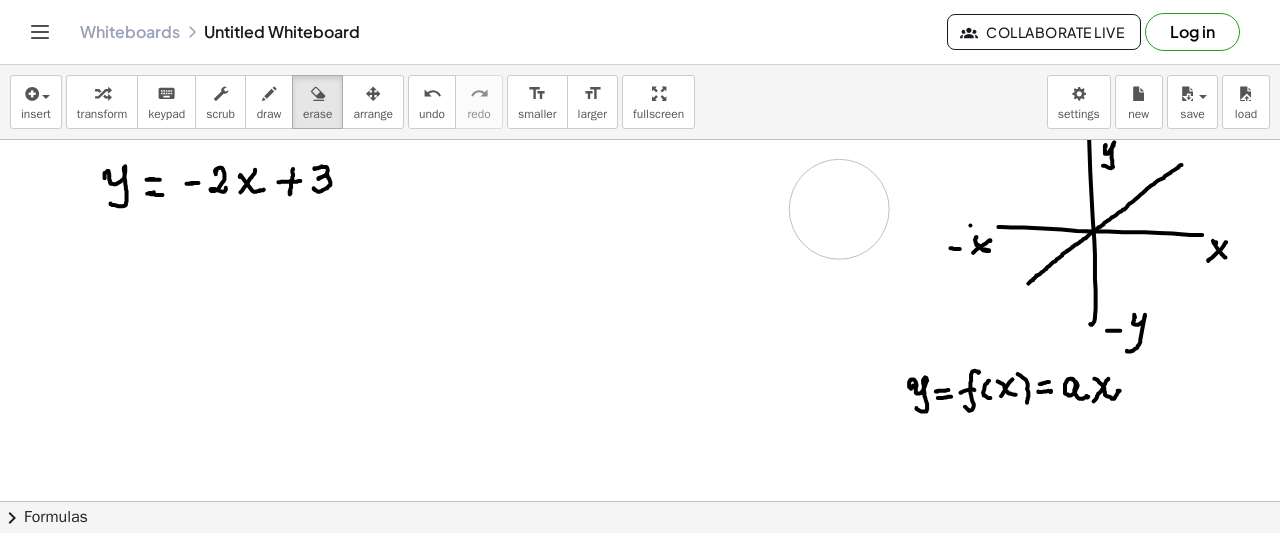 drag, startPoint x: 758, startPoint y: 287, endPoint x: 840, endPoint y: 208, distance: 113.86395 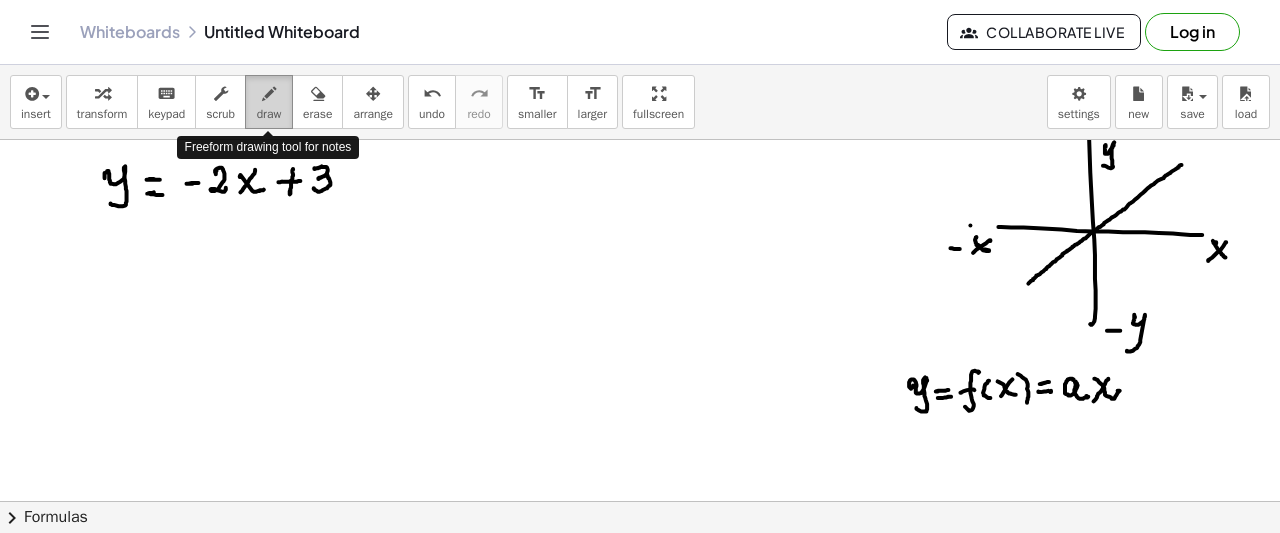 click at bounding box center (269, 93) 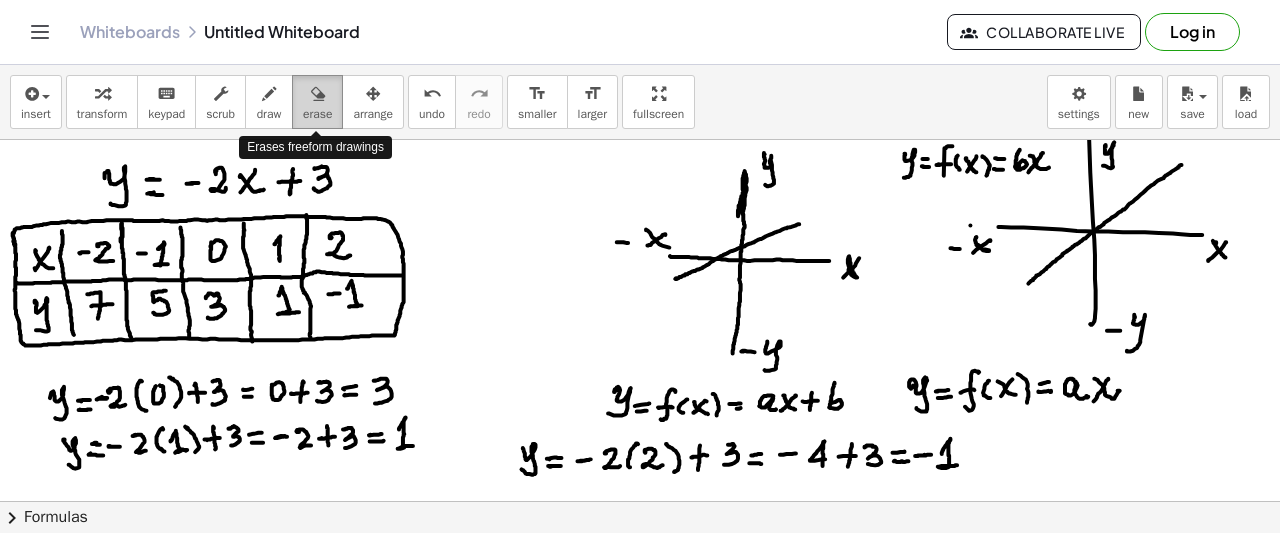 click at bounding box center (318, 94) 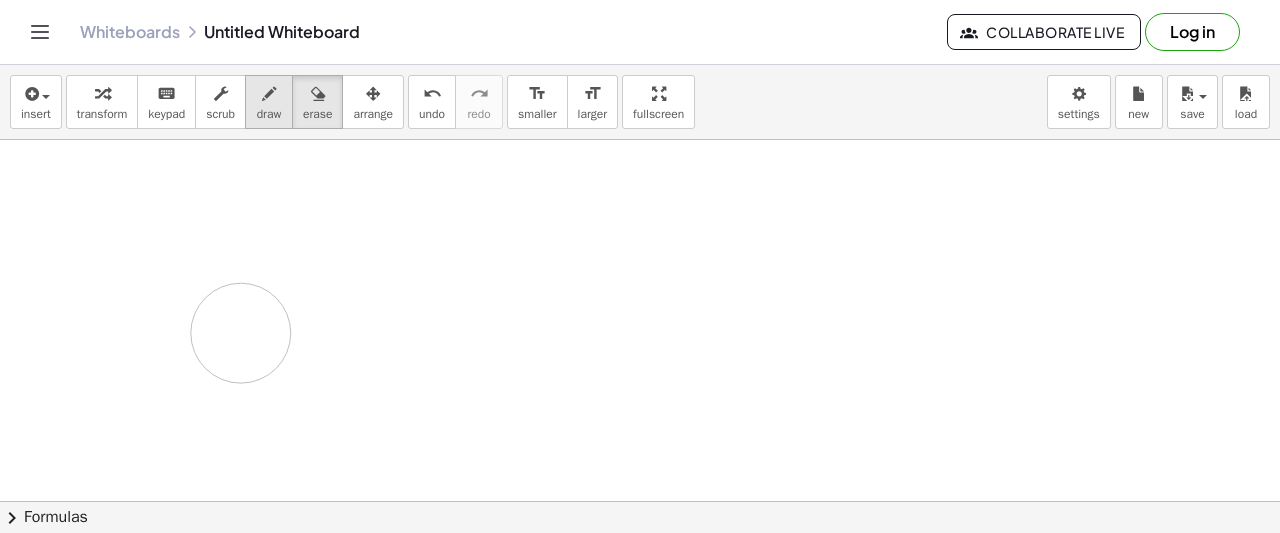 drag, startPoint x: 166, startPoint y: 244, endPoint x: 268, endPoint y: 99, distance: 177.28226 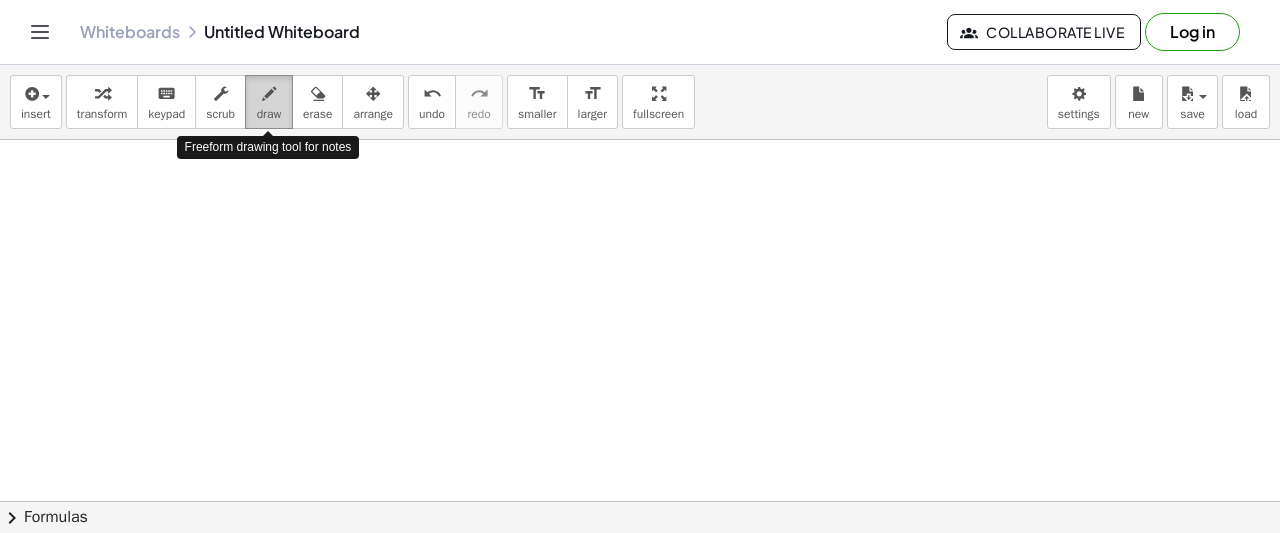 click at bounding box center (269, 94) 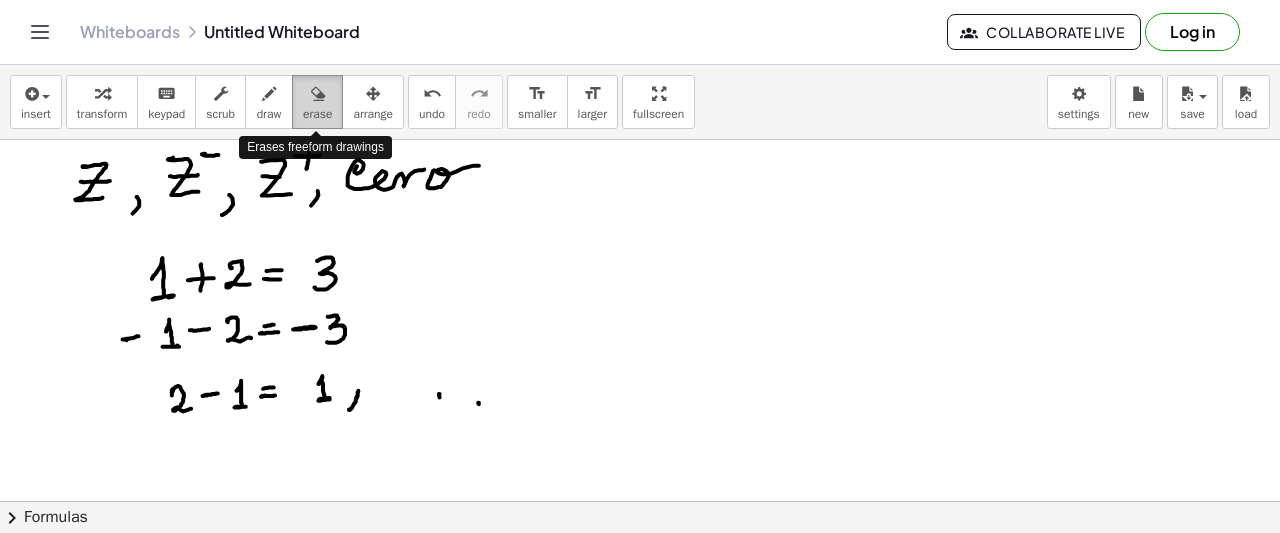 click at bounding box center (317, 93) 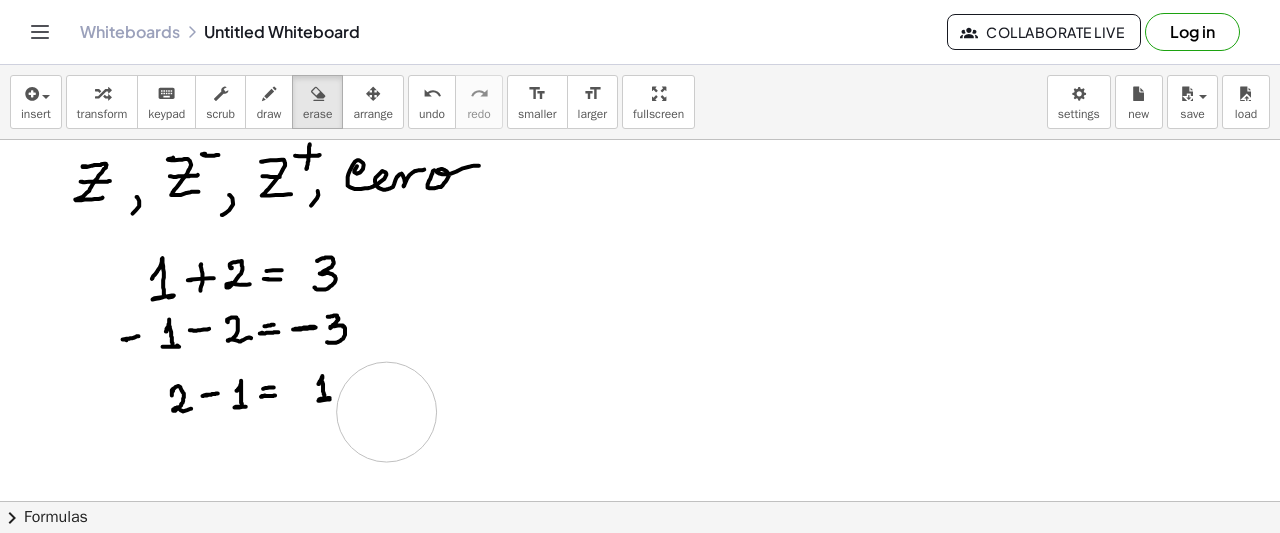 drag, startPoint x: 866, startPoint y: 342, endPoint x: 751, endPoint y: 357, distance: 115.97414 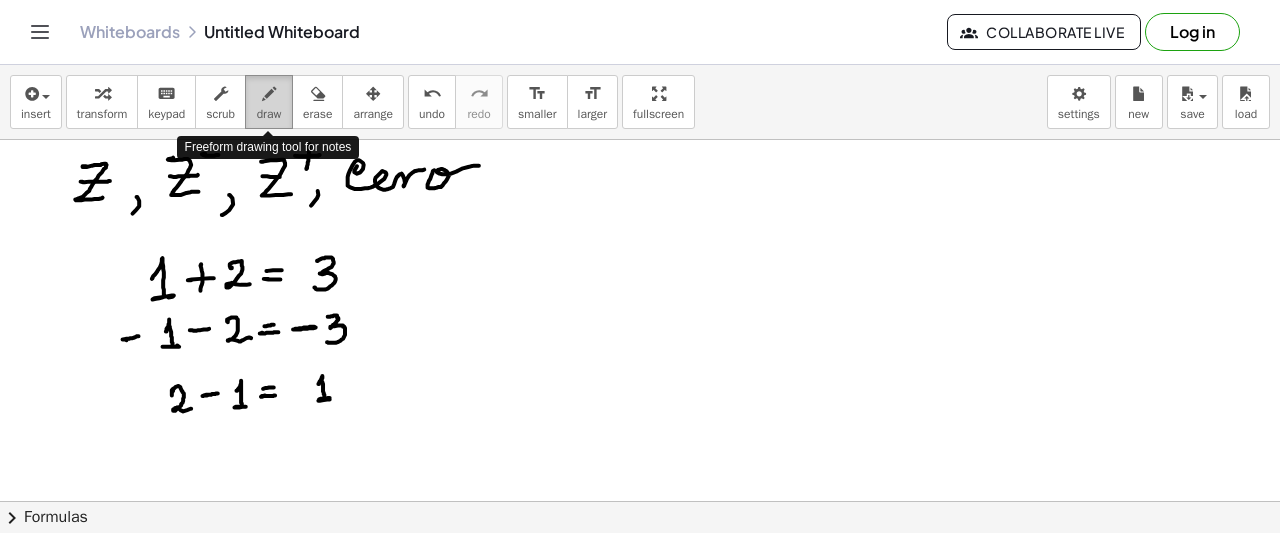 click at bounding box center [269, 94] 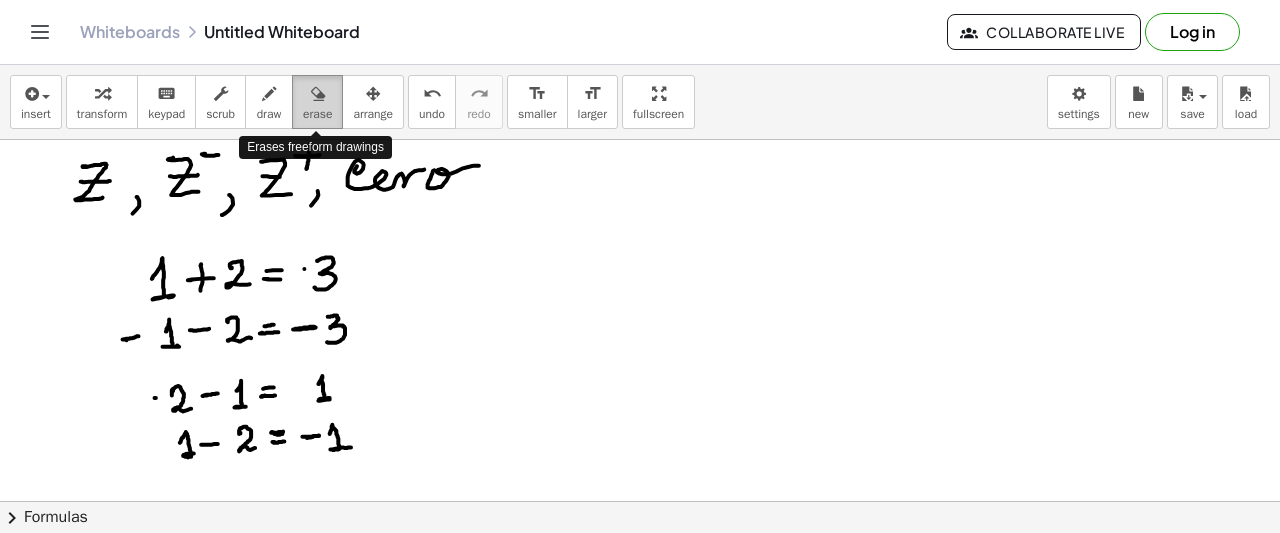 click at bounding box center [318, 94] 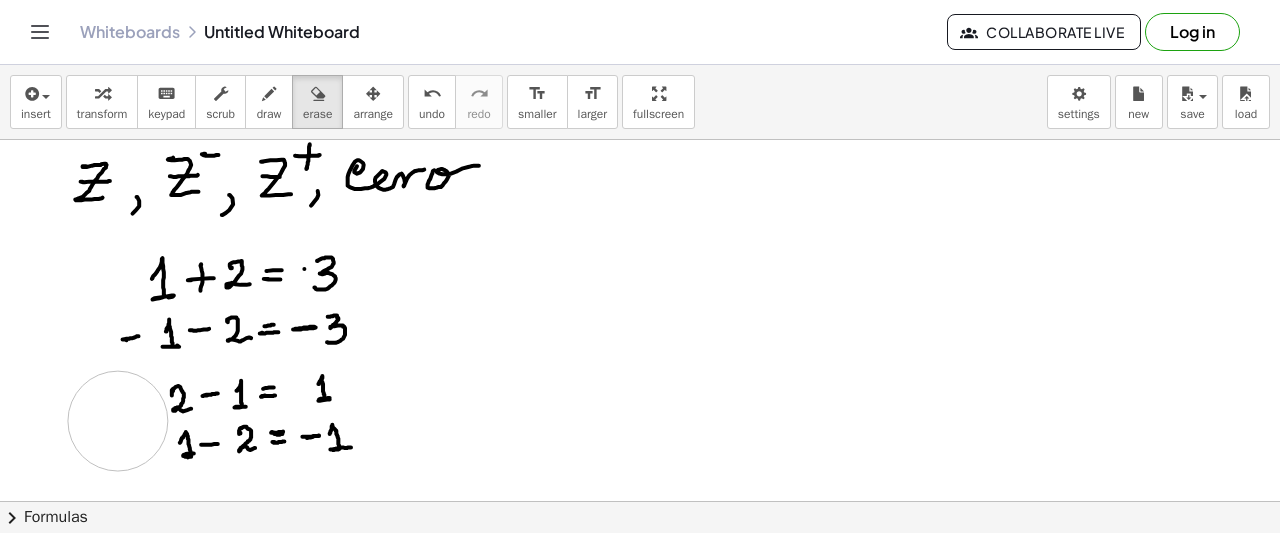 drag, startPoint x: 37, startPoint y: 427, endPoint x: 118, endPoint y: 420, distance: 81.3019 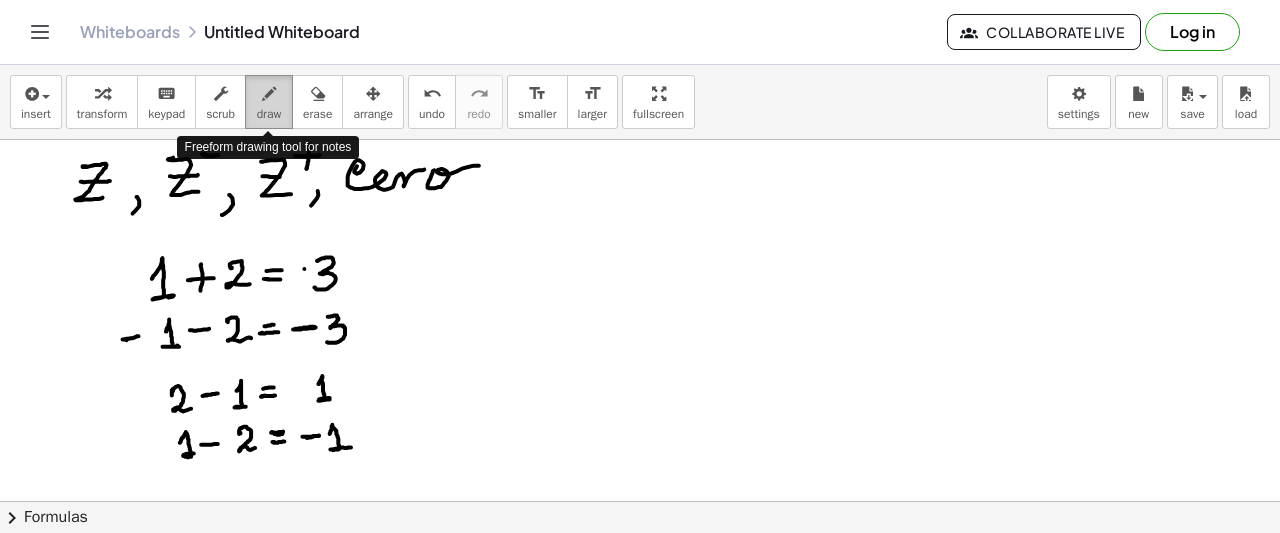 click at bounding box center [269, 93] 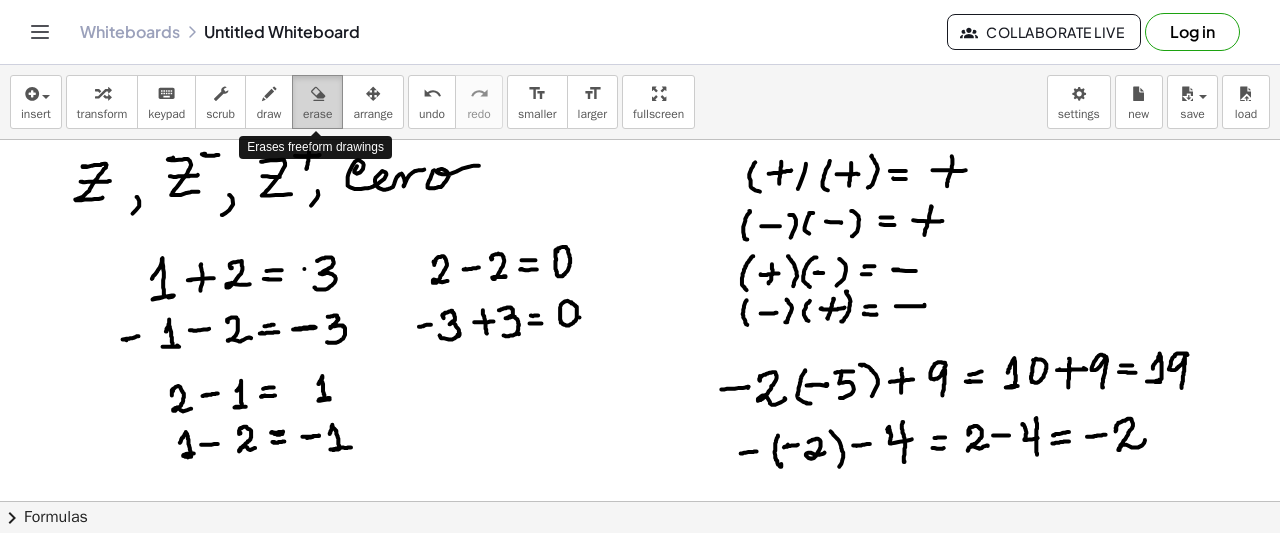 click at bounding box center [318, 94] 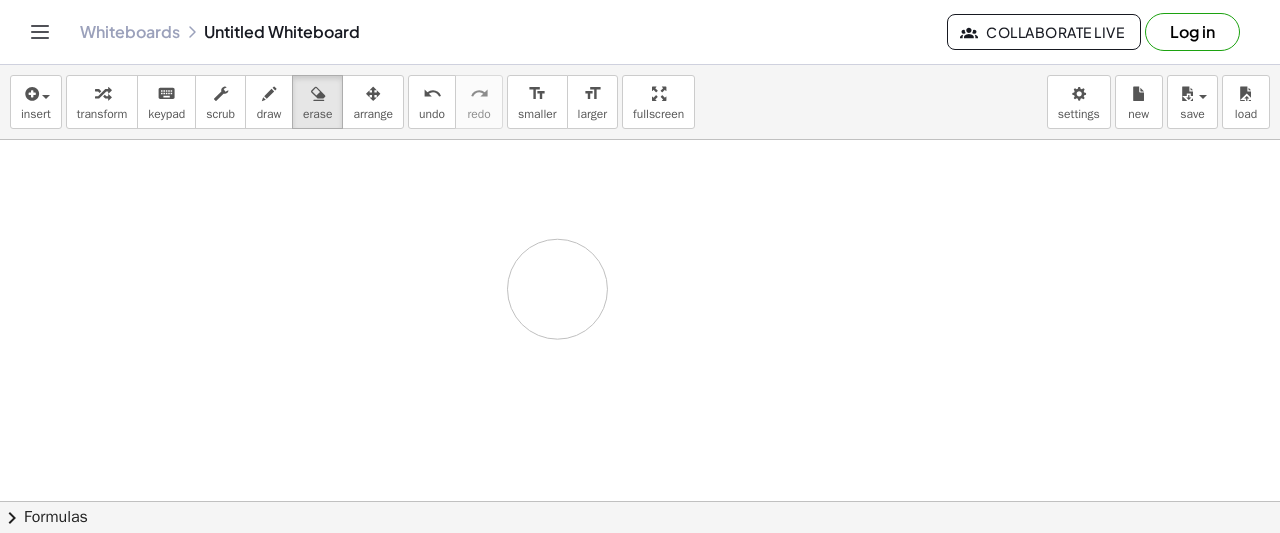 drag, startPoint x: 284, startPoint y: 193, endPoint x: 558, endPoint y: 288, distance: 290.0017 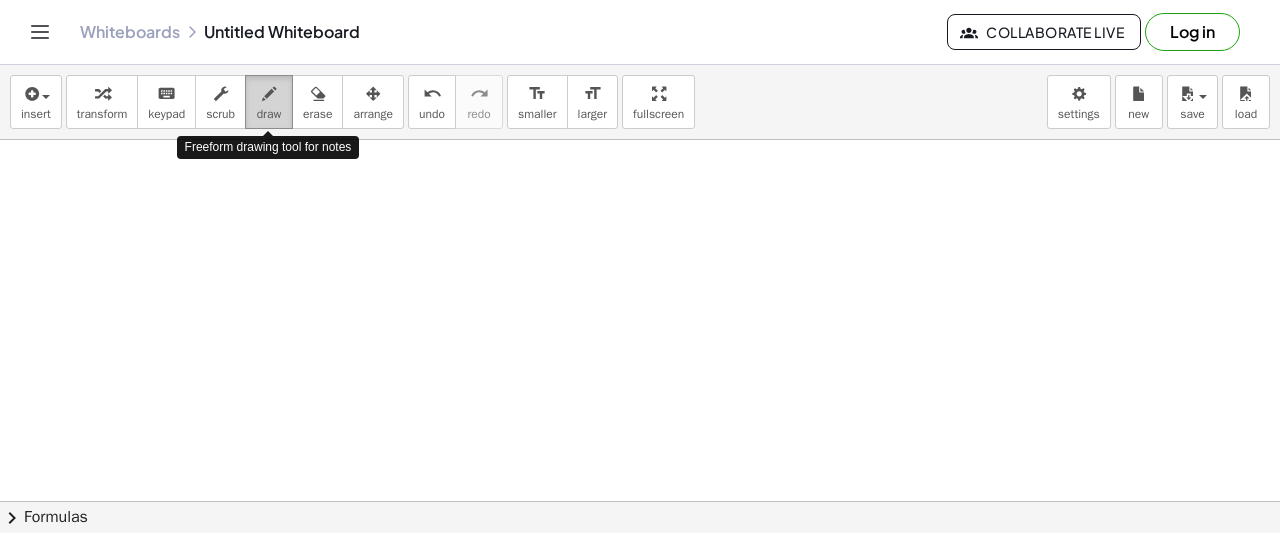 click at bounding box center (269, 93) 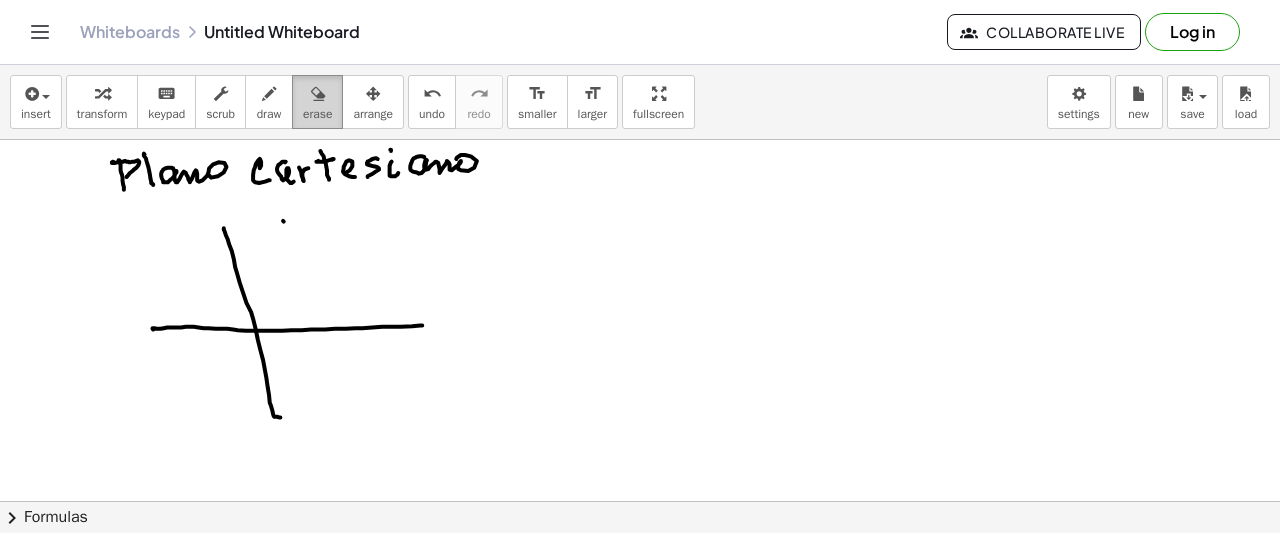 click at bounding box center (318, 94) 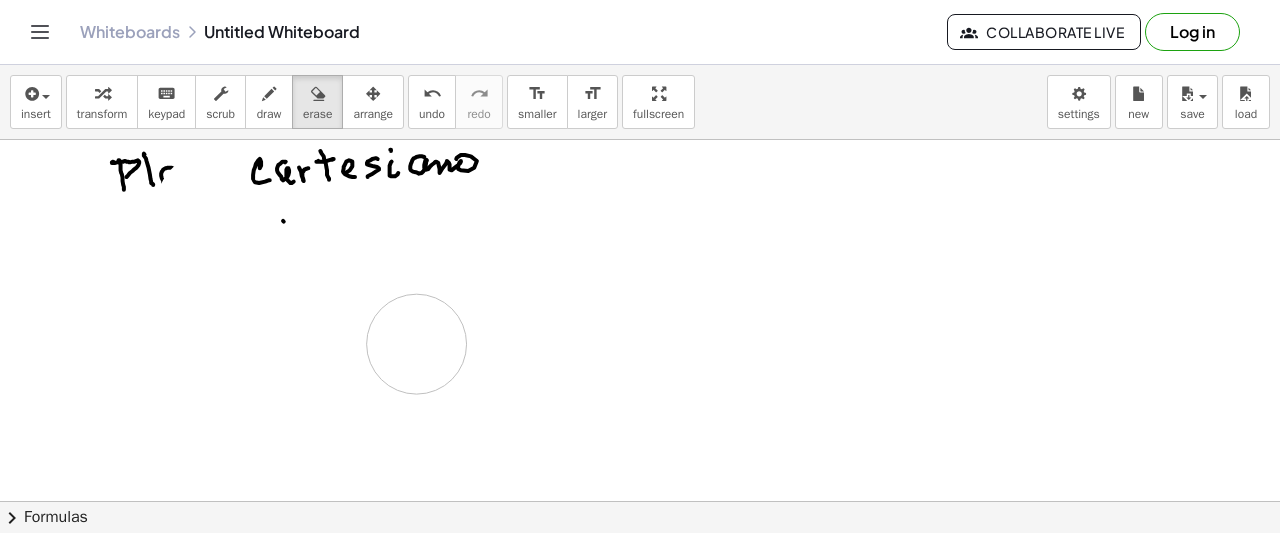 drag, startPoint x: 271, startPoint y: 464, endPoint x: 421, endPoint y: 343, distance: 192.72 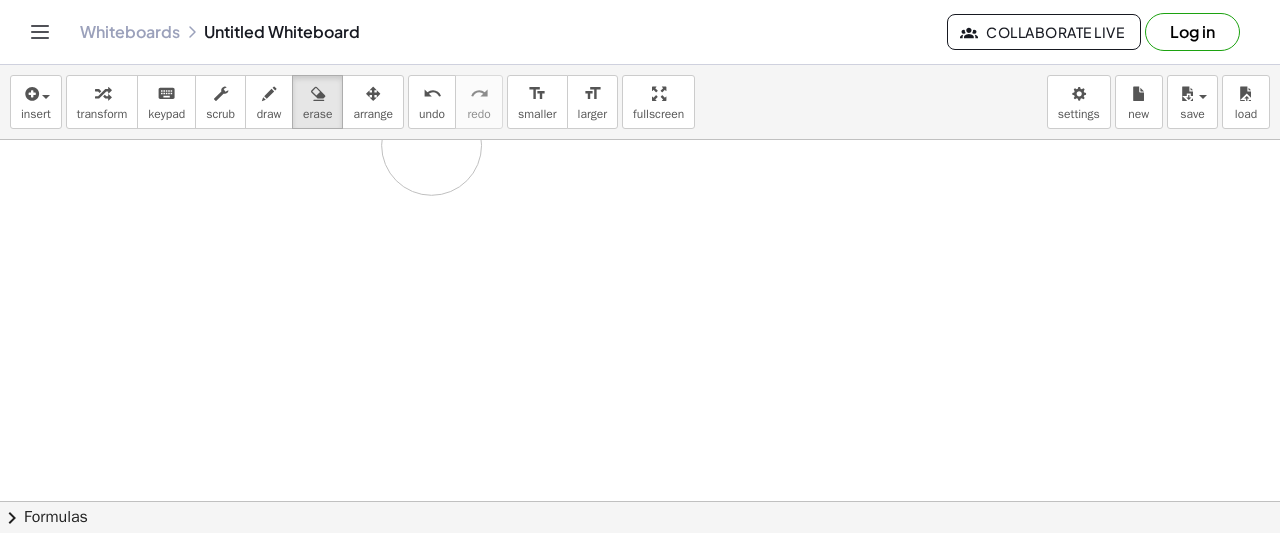 drag, startPoint x: 167, startPoint y: 244, endPoint x: 623, endPoint y: 195, distance: 458.62512 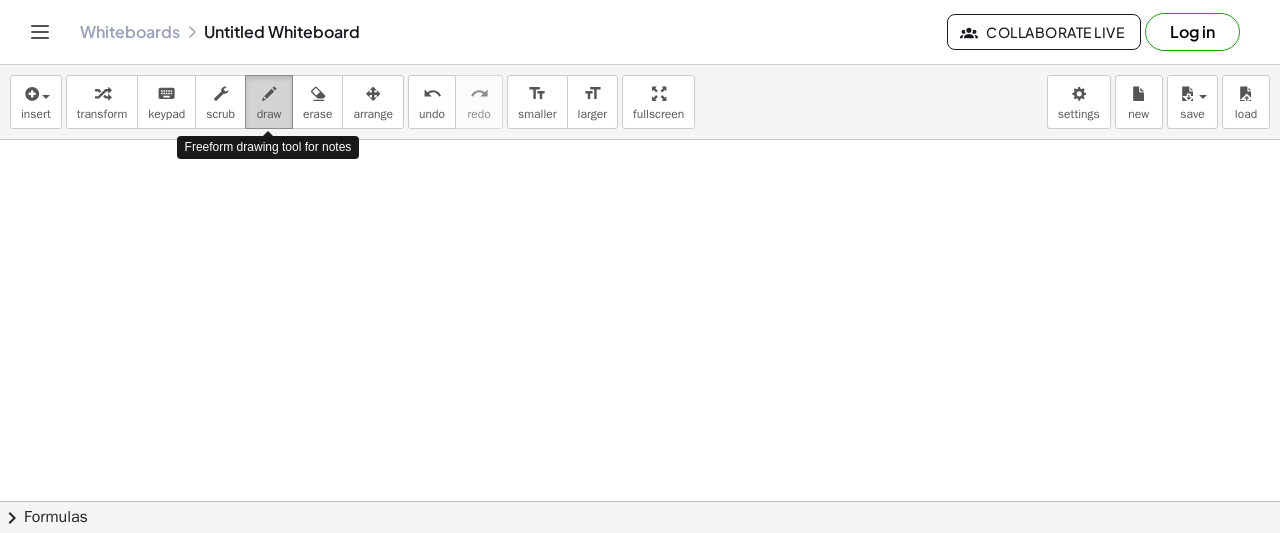 click at bounding box center [269, 94] 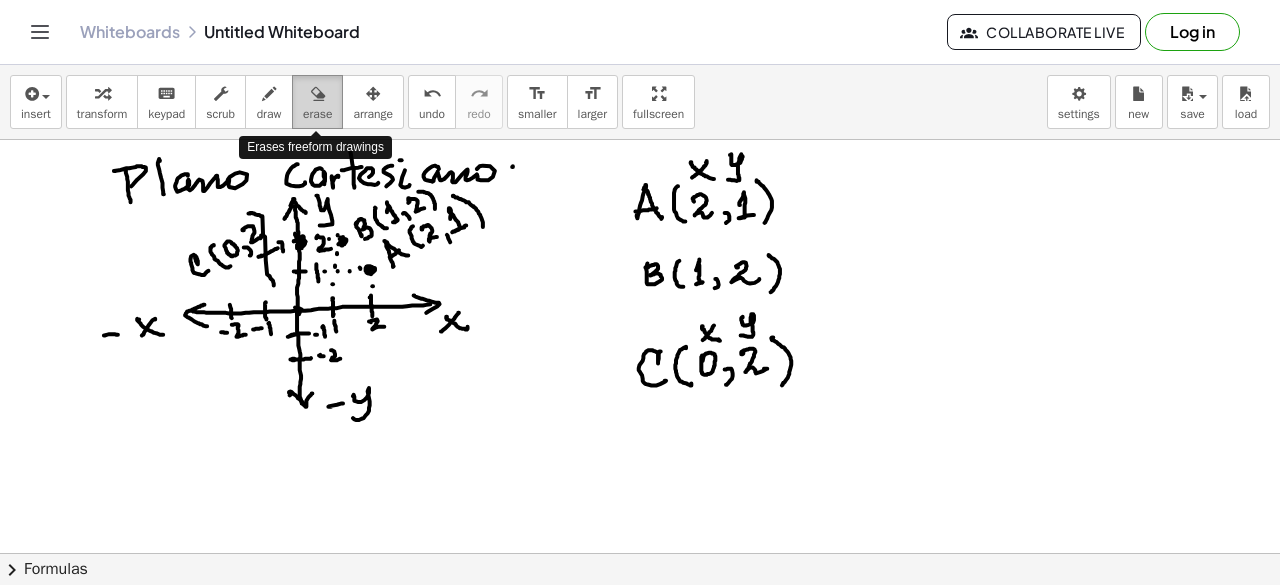 click at bounding box center (317, 93) 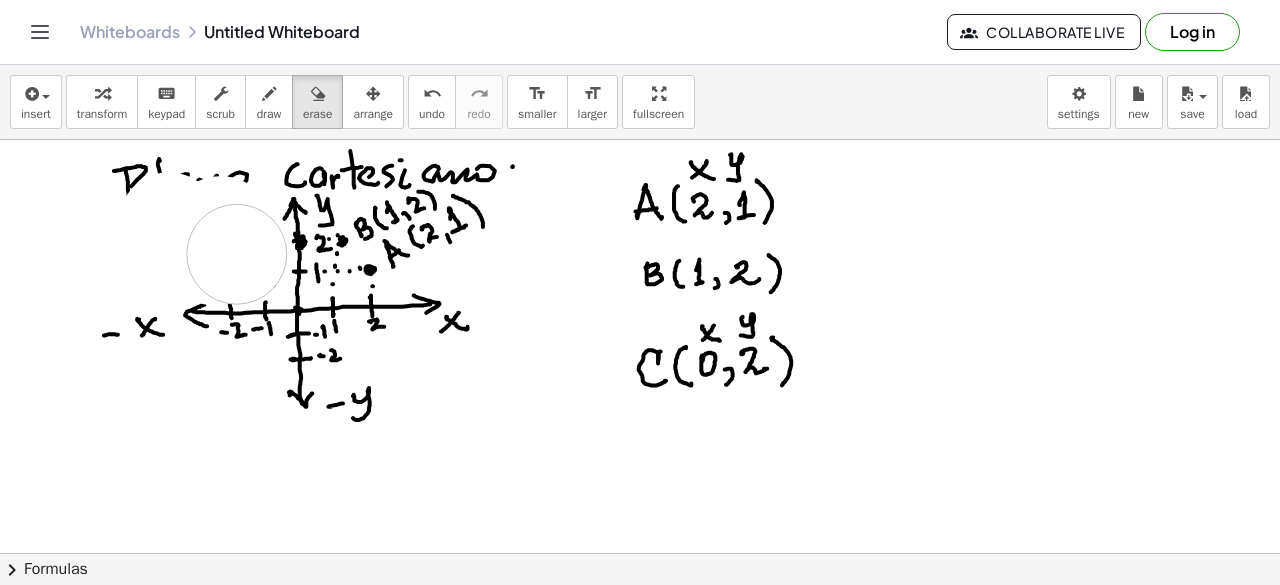 drag, startPoint x: 169, startPoint y: 221, endPoint x: 237, endPoint y: 253, distance: 75.153175 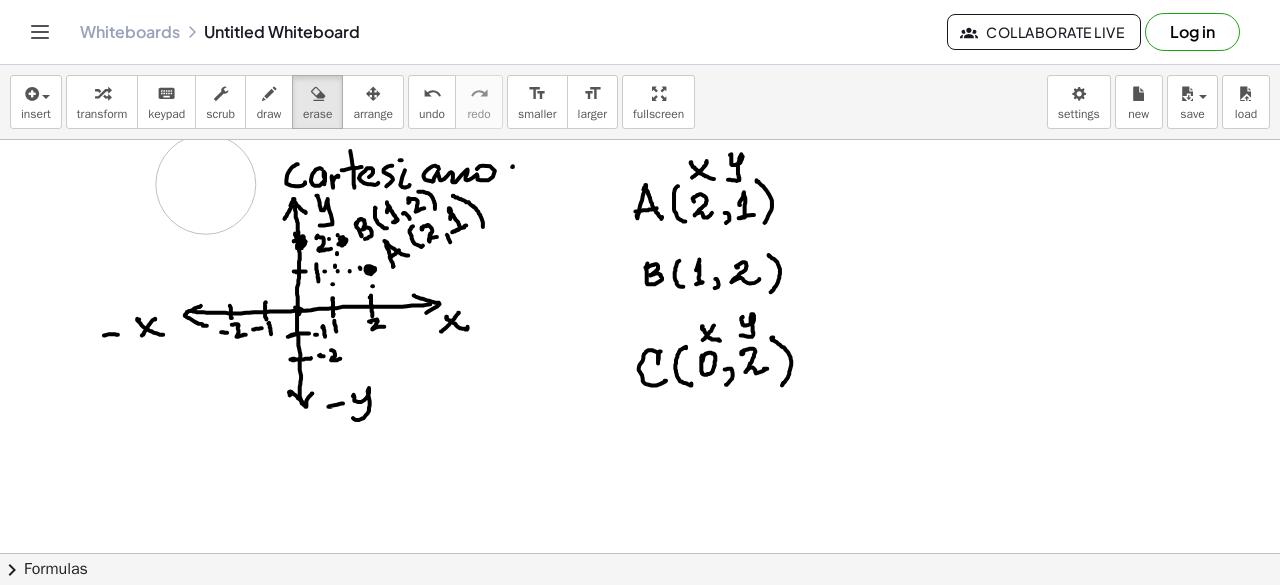 drag, startPoint x: 124, startPoint y: 177, endPoint x: 206, endPoint y: 183, distance: 82.219215 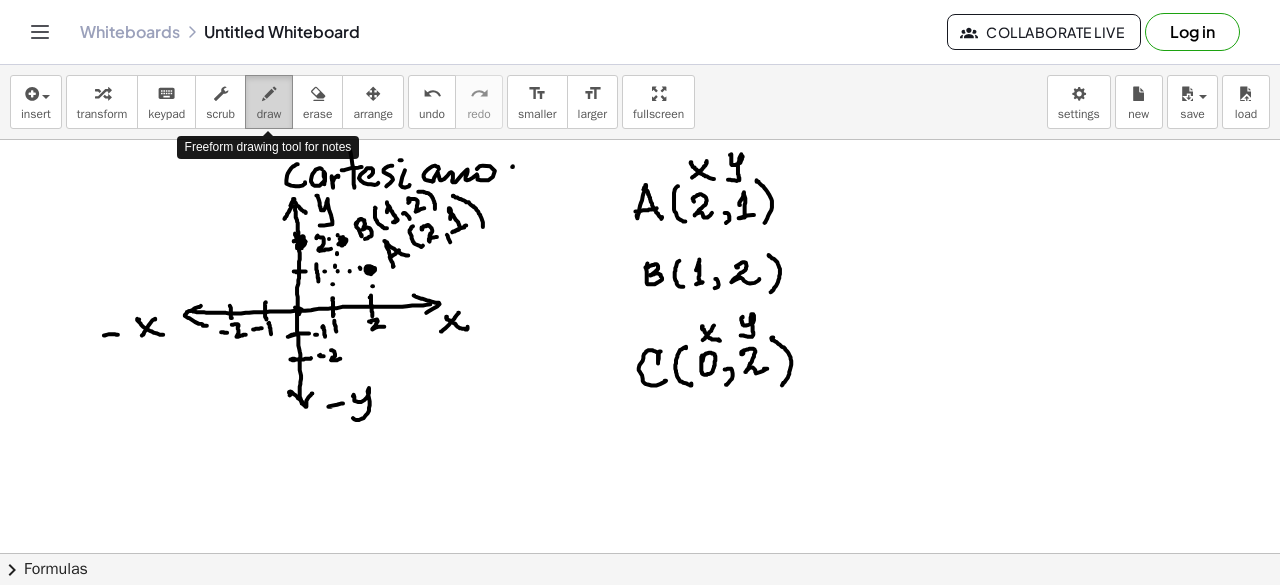 click at bounding box center [269, 94] 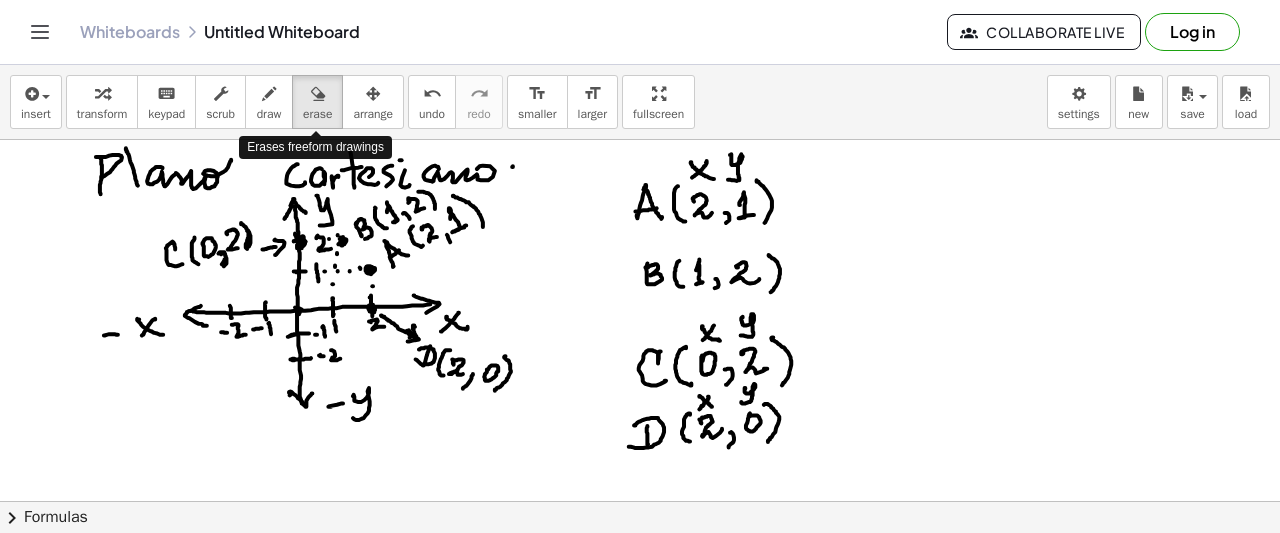 drag, startPoint x: 316, startPoint y: 97, endPoint x: 414, endPoint y: 580, distance: 492.84177 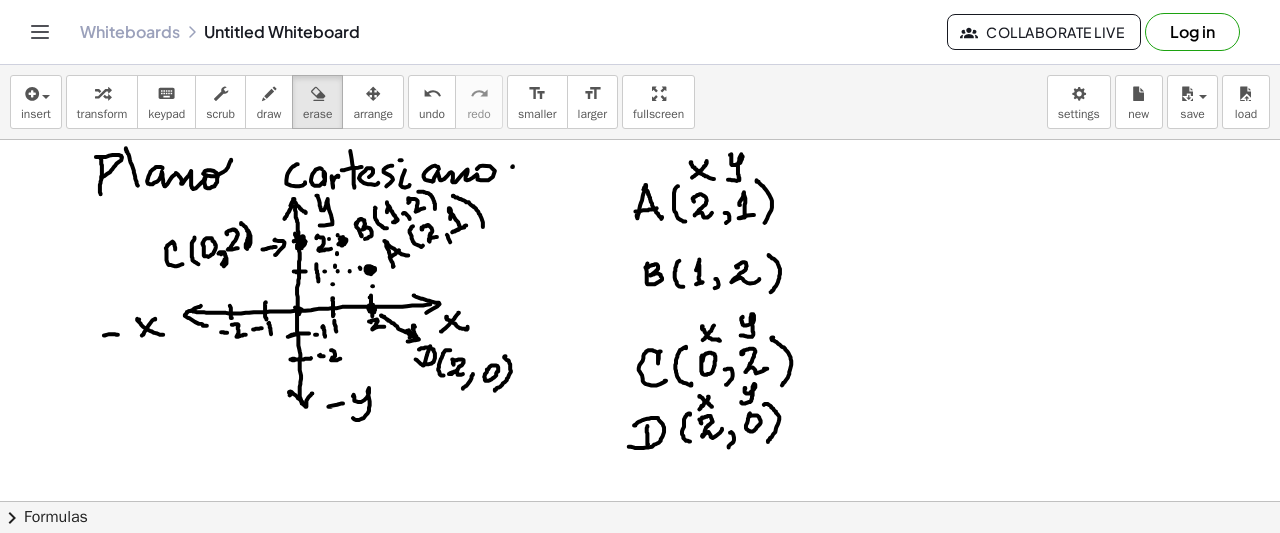 drag, startPoint x: 326, startPoint y: 101, endPoint x: 522, endPoint y: 251, distance: 246.81168 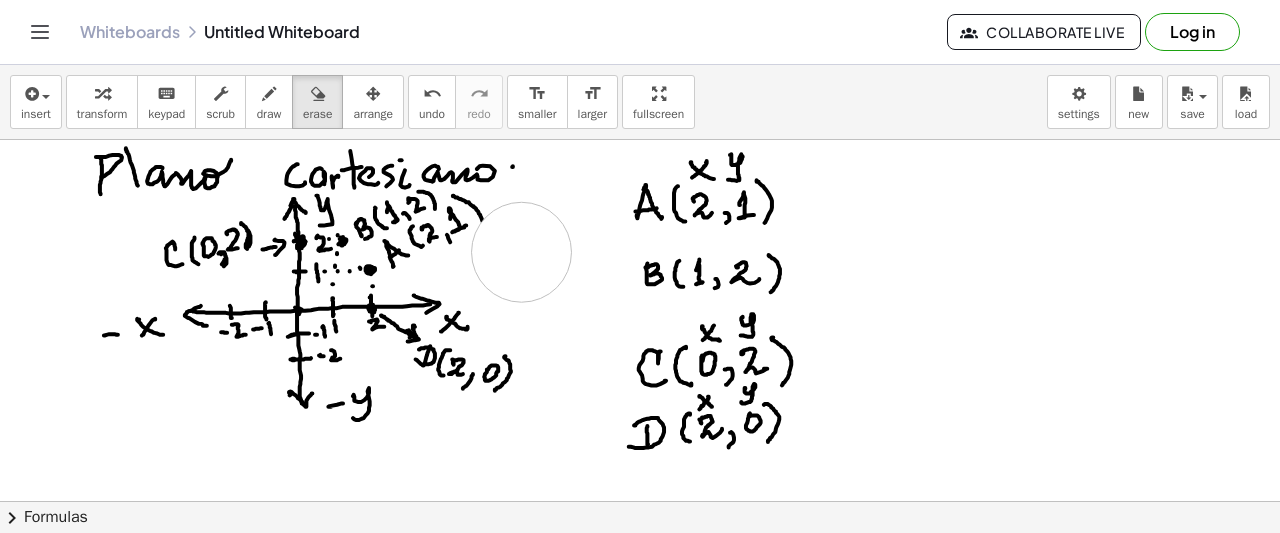 click at bounding box center (640, 619) 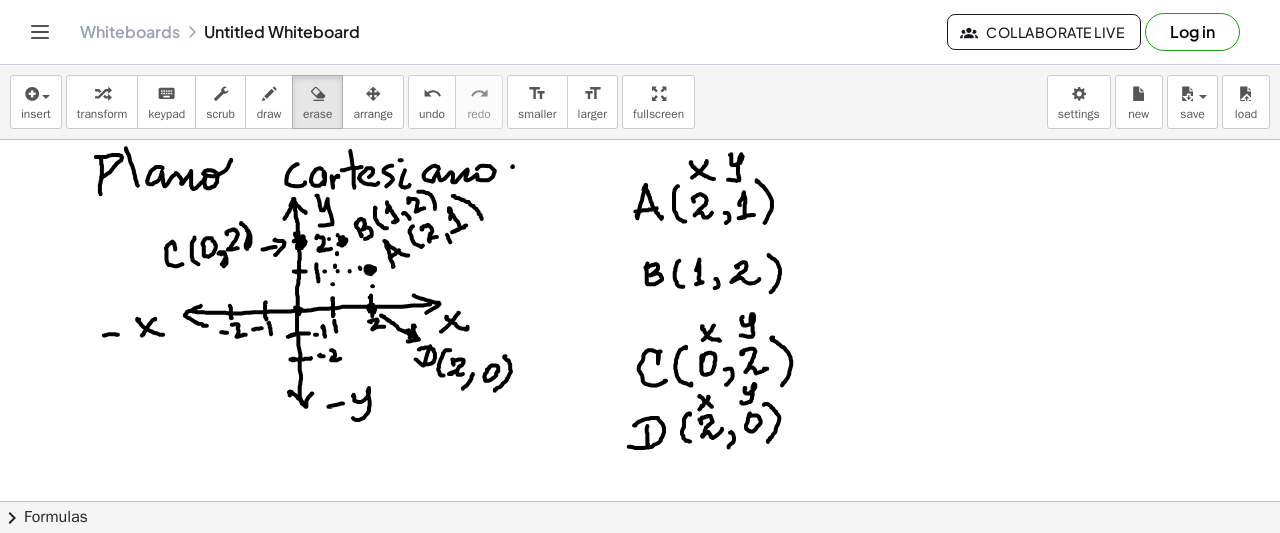 click at bounding box center [640, 619] 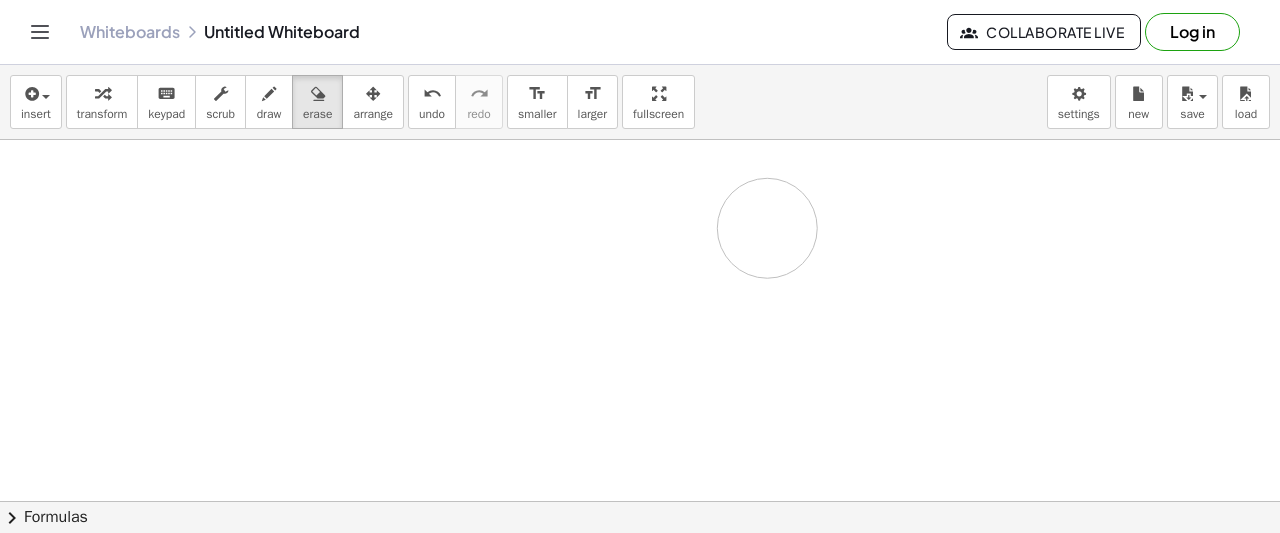 drag, startPoint x: 522, startPoint y: 251, endPoint x: 768, endPoint y: 227, distance: 247.16795 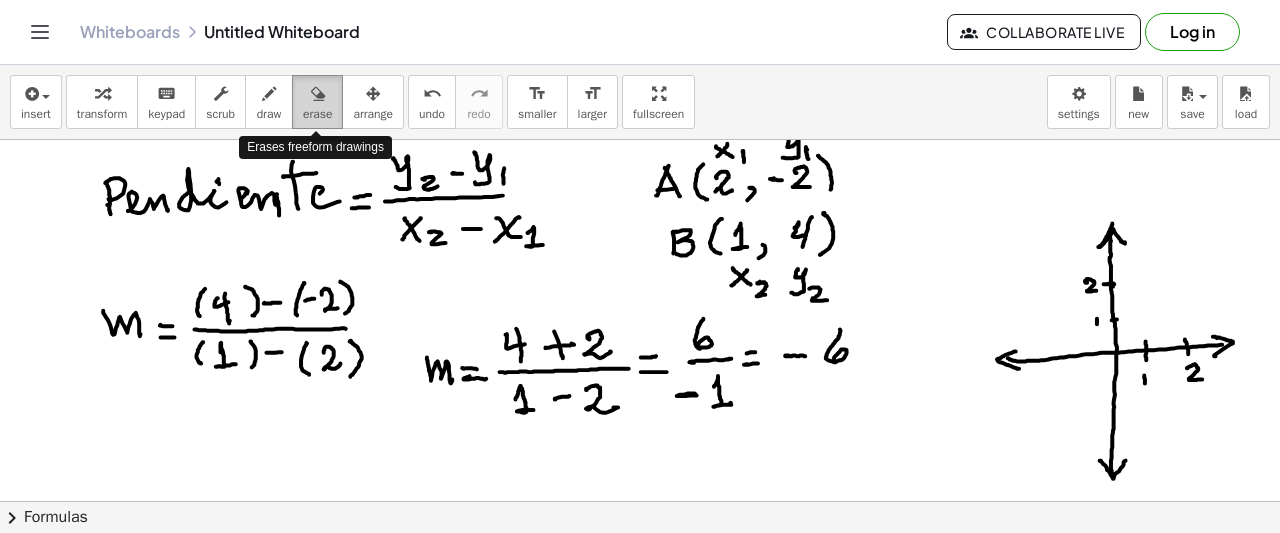 click at bounding box center (318, 94) 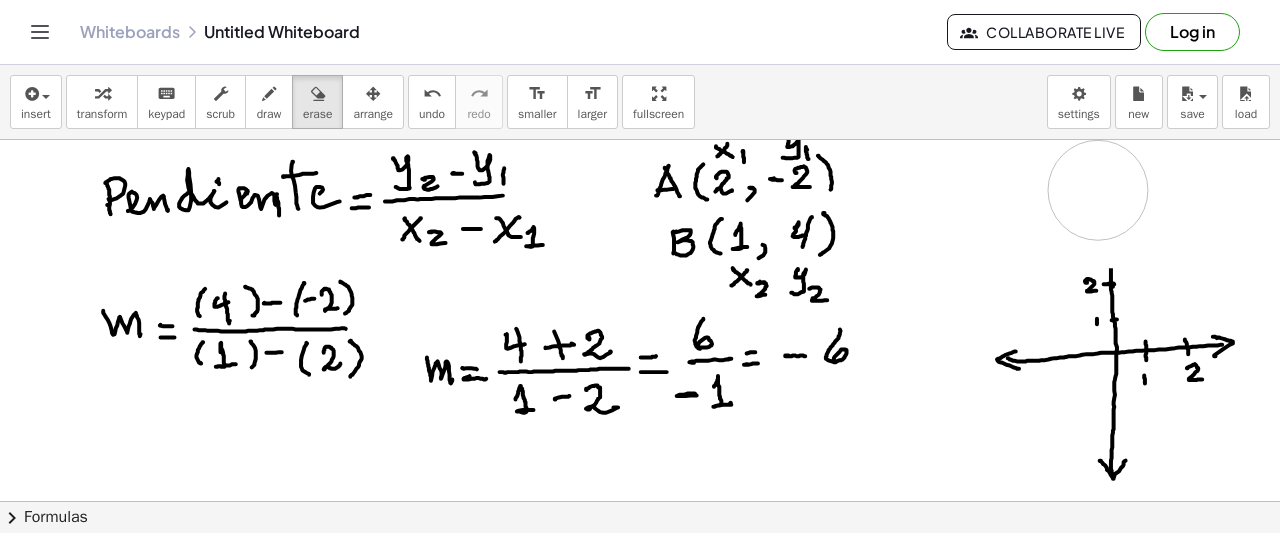 drag, startPoint x: 1126, startPoint y: 216, endPoint x: 1099, endPoint y: 189, distance: 38.183765 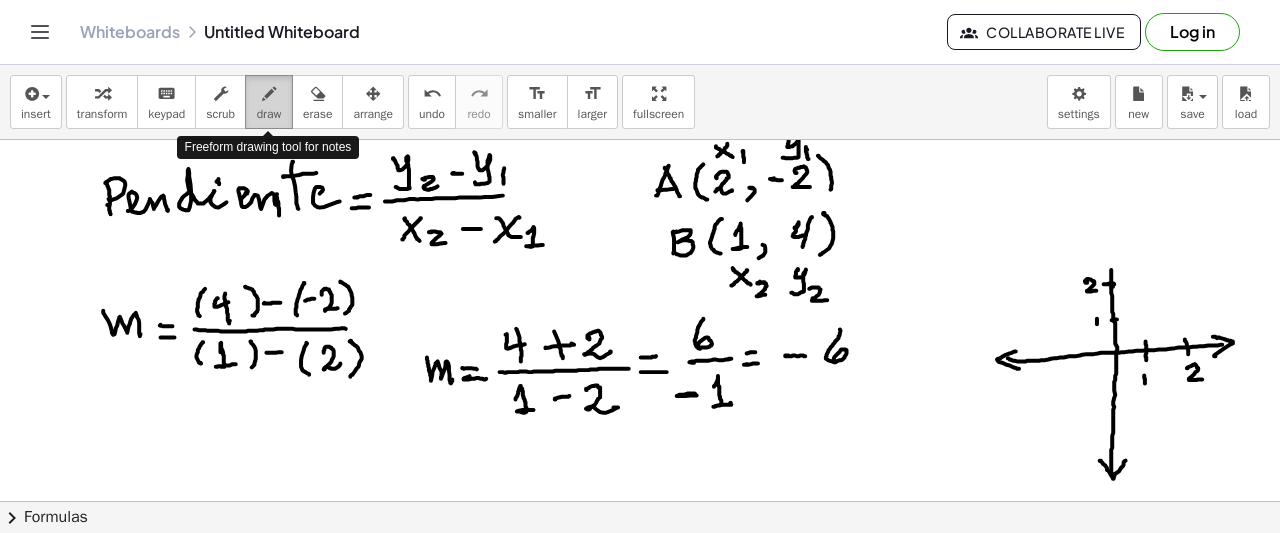 click at bounding box center (269, 94) 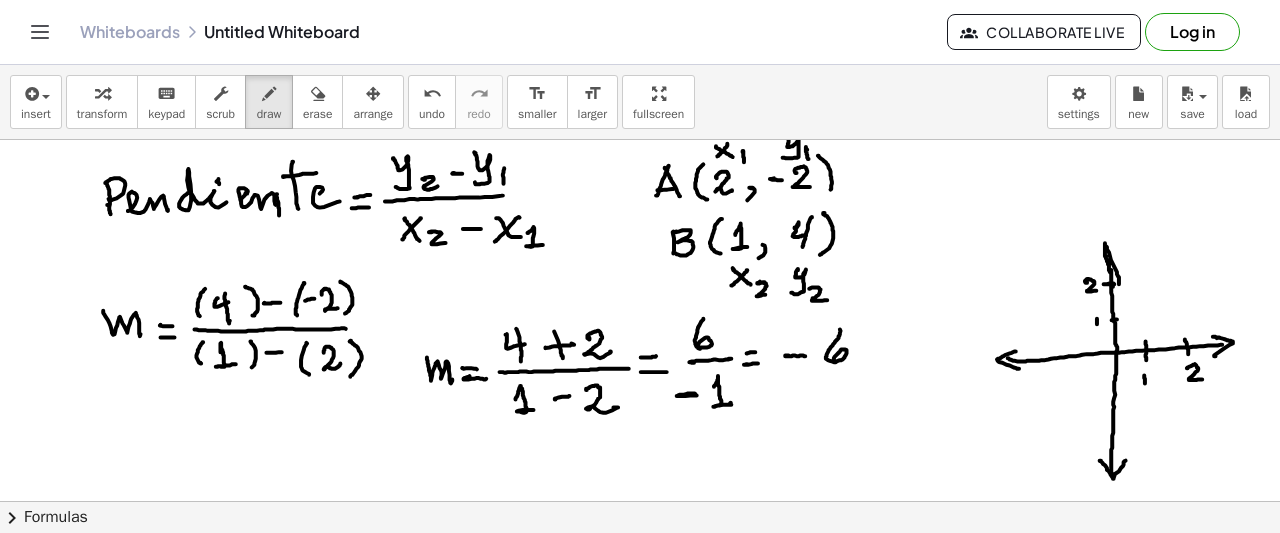 drag, startPoint x: 1111, startPoint y: 271, endPoint x: 1116, endPoint y: 281, distance: 11.18034 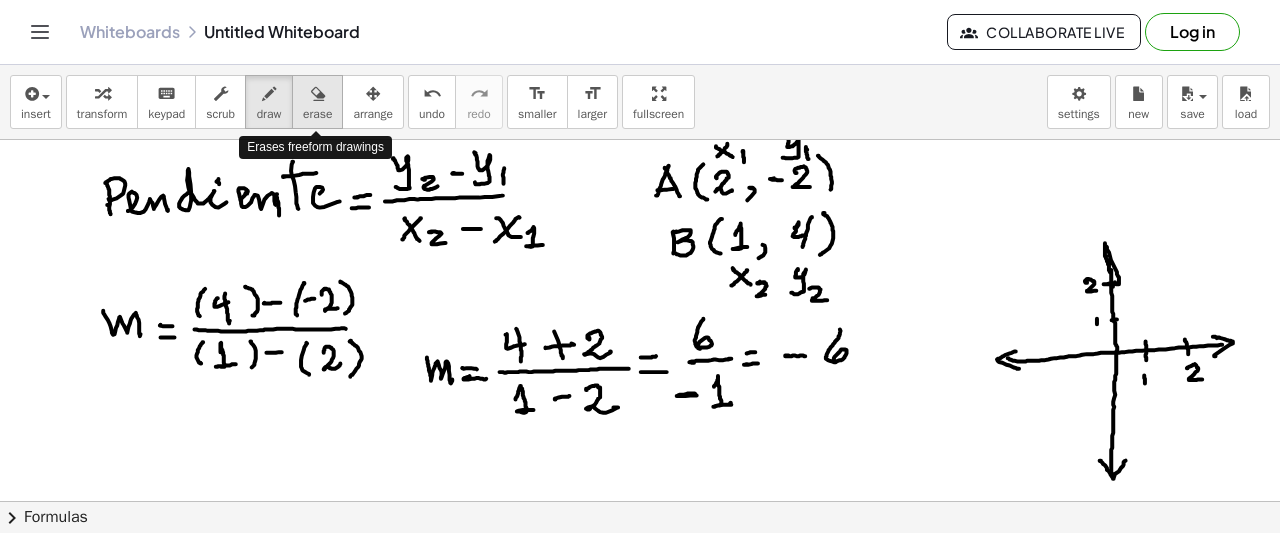 click at bounding box center [318, 94] 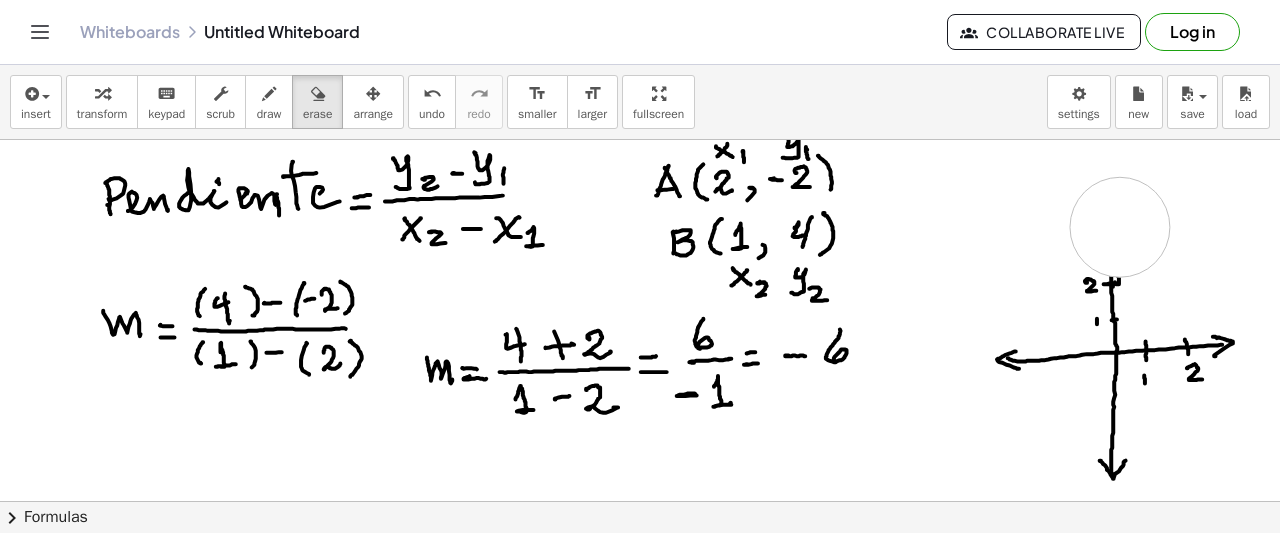 drag, startPoint x: 1155, startPoint y: 170, endPoint x: 1121, endPoint y: 226, distance: 65.51336 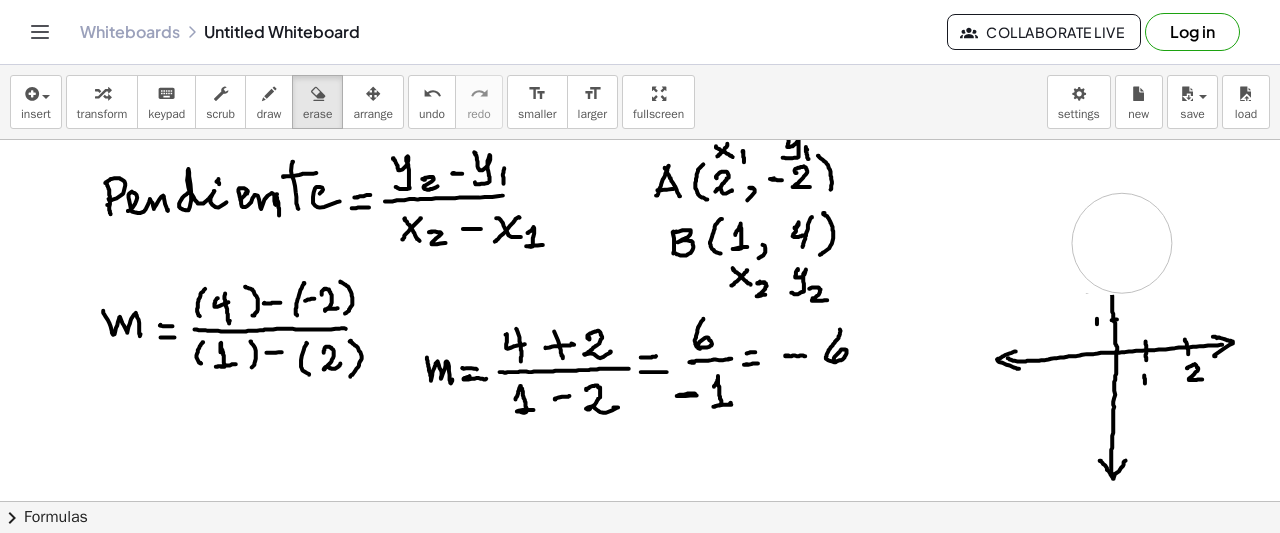 drag, startPoint x: 1121, startPoint y: 226, endPoint x: 1126, endPoint y: 239, distance: 13.928389 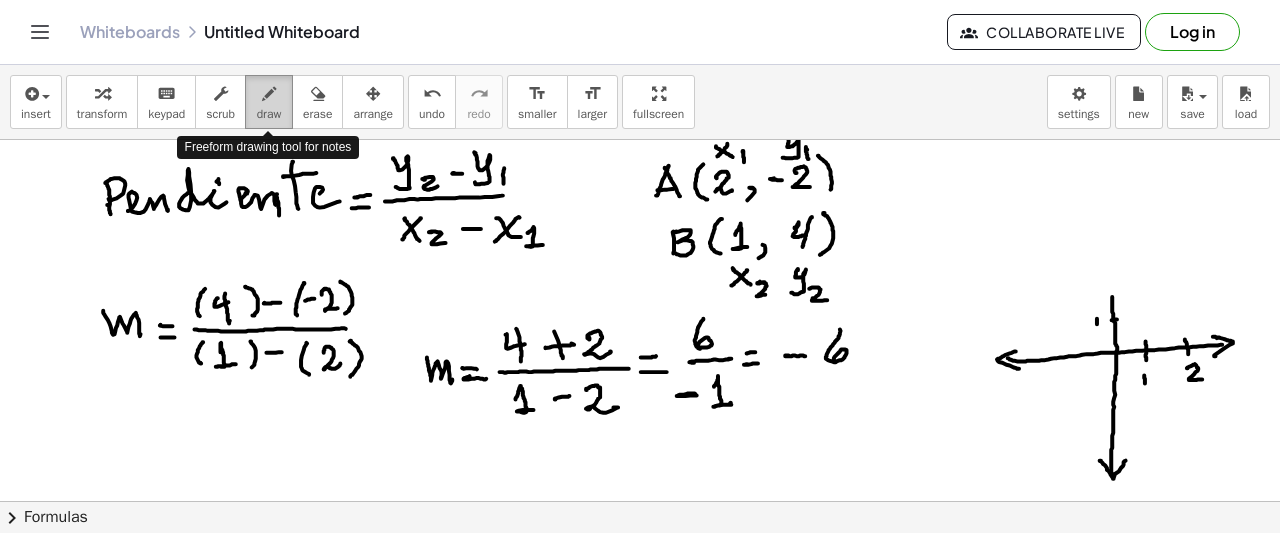 click on "draw" at bounding box center (269, 114) 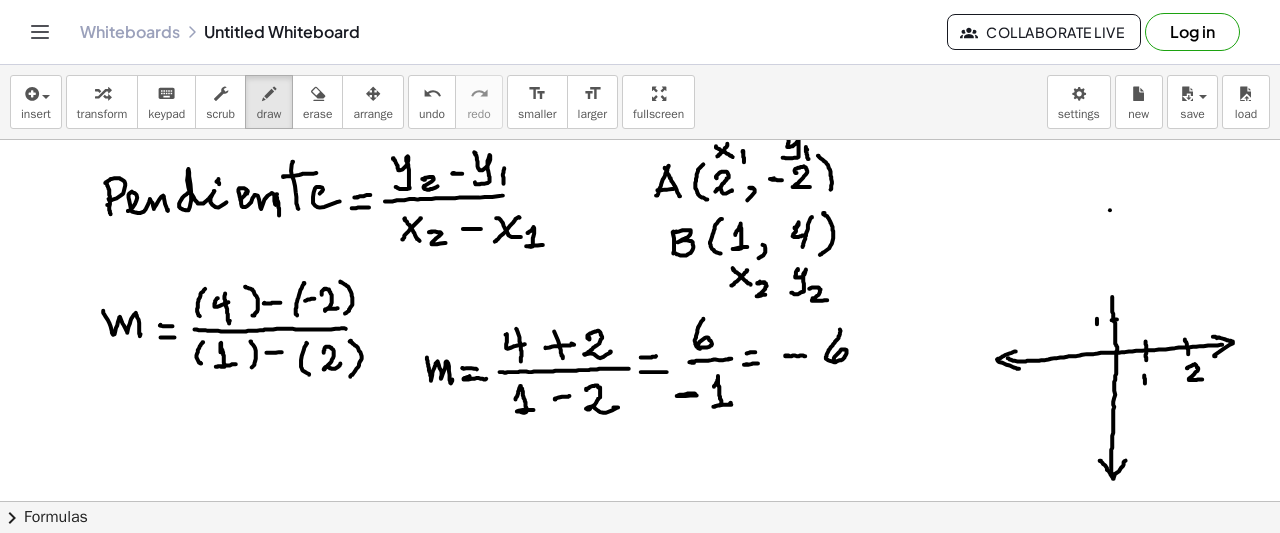 click at bounding box center (640, 619) 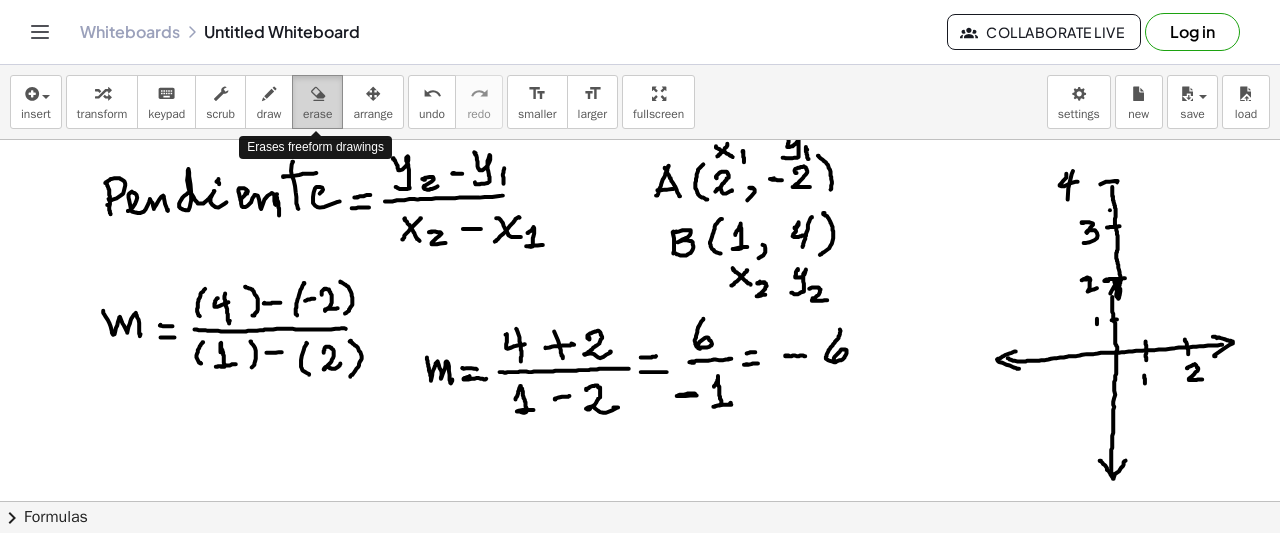 click at bounding box center [318, 94] 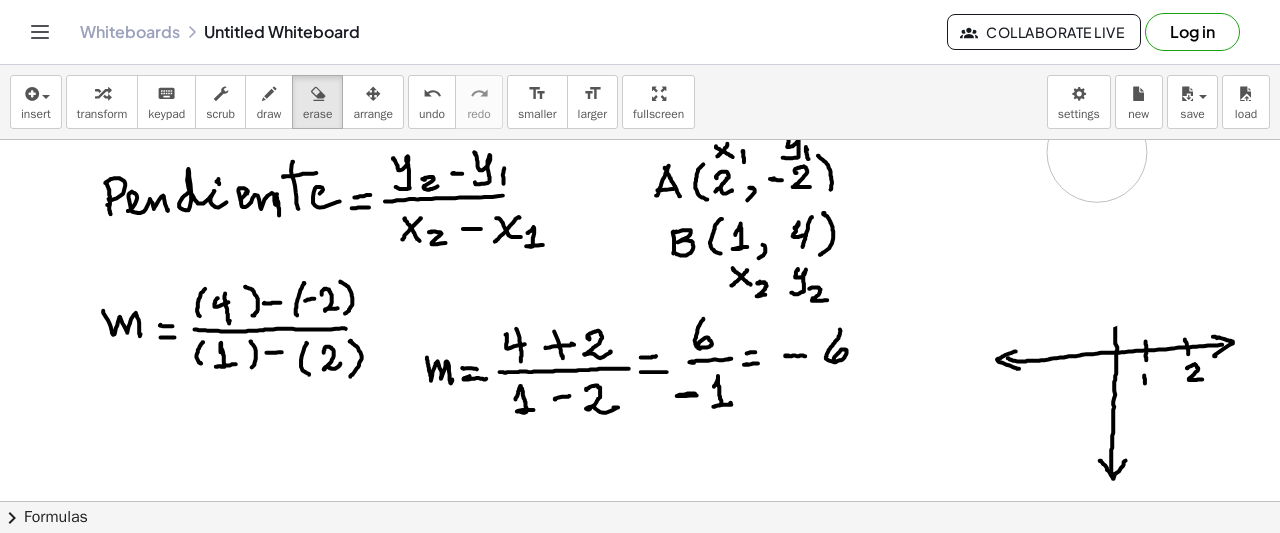 drag, startPoint x: 1105, startPoint y: 183, endPoint x: 1098, endPoint y: 150, distance: 33.734257 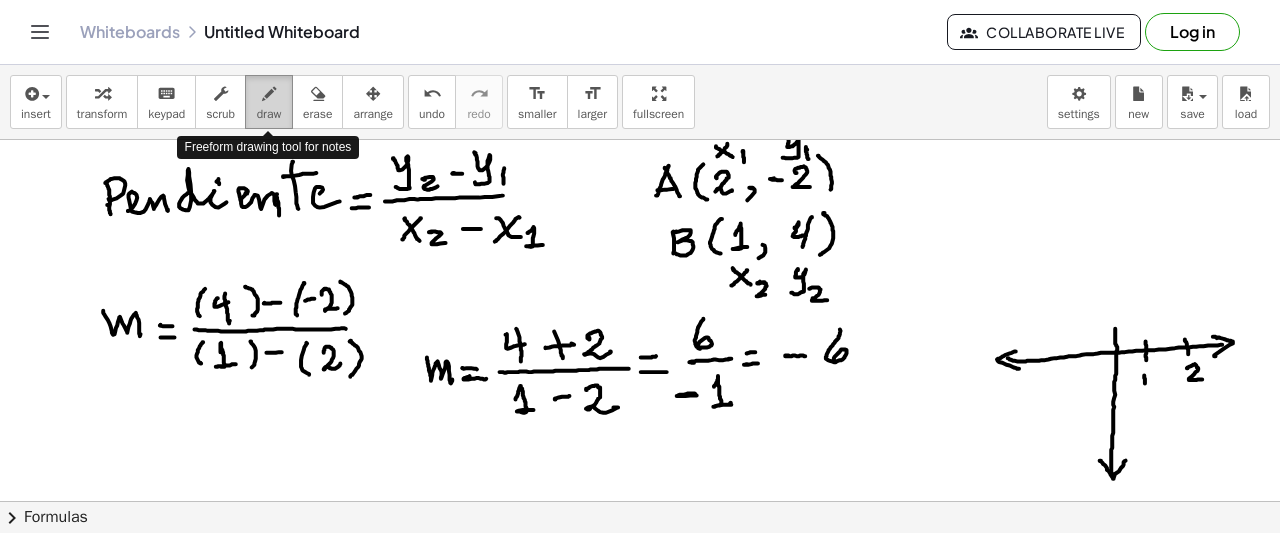 click at bounding box center (269, 94) 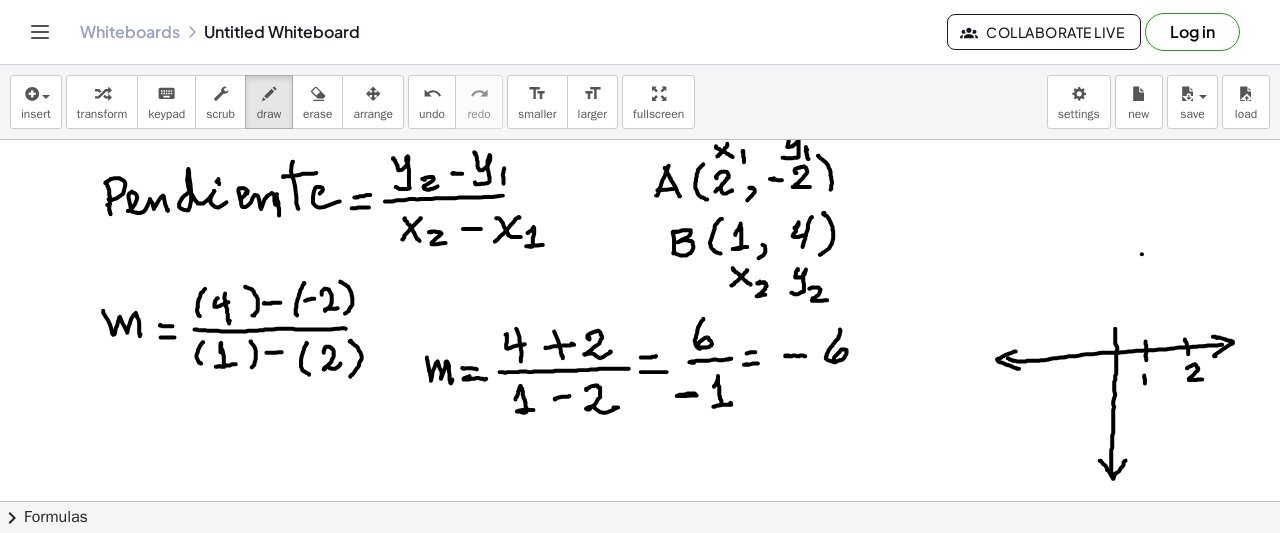 click at bounding box center [640, 619] 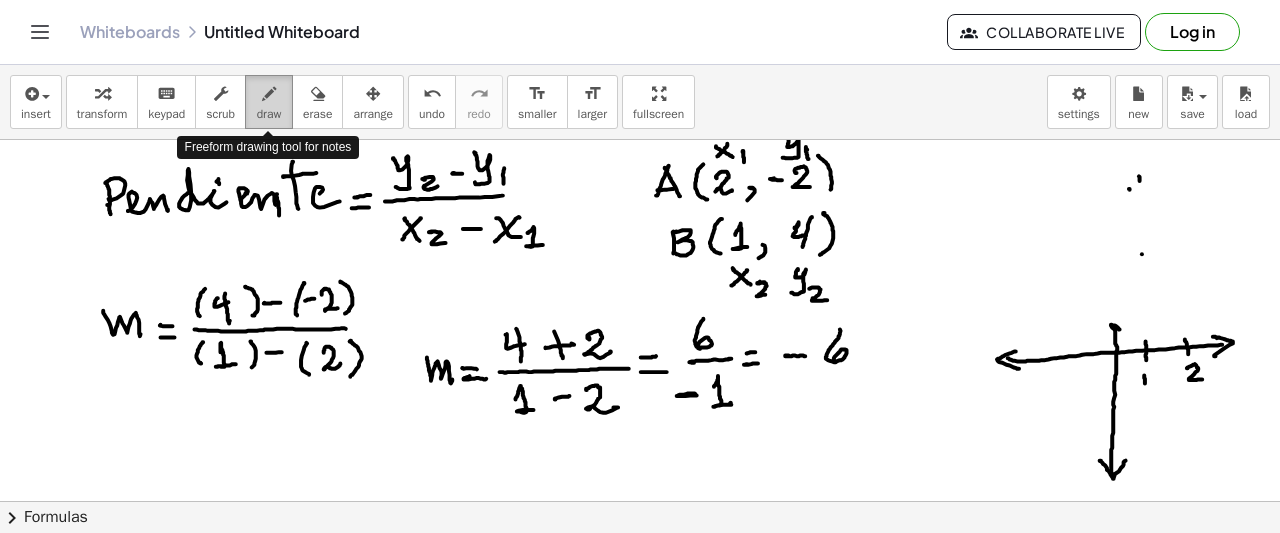 click at bounding box center (269, 93) 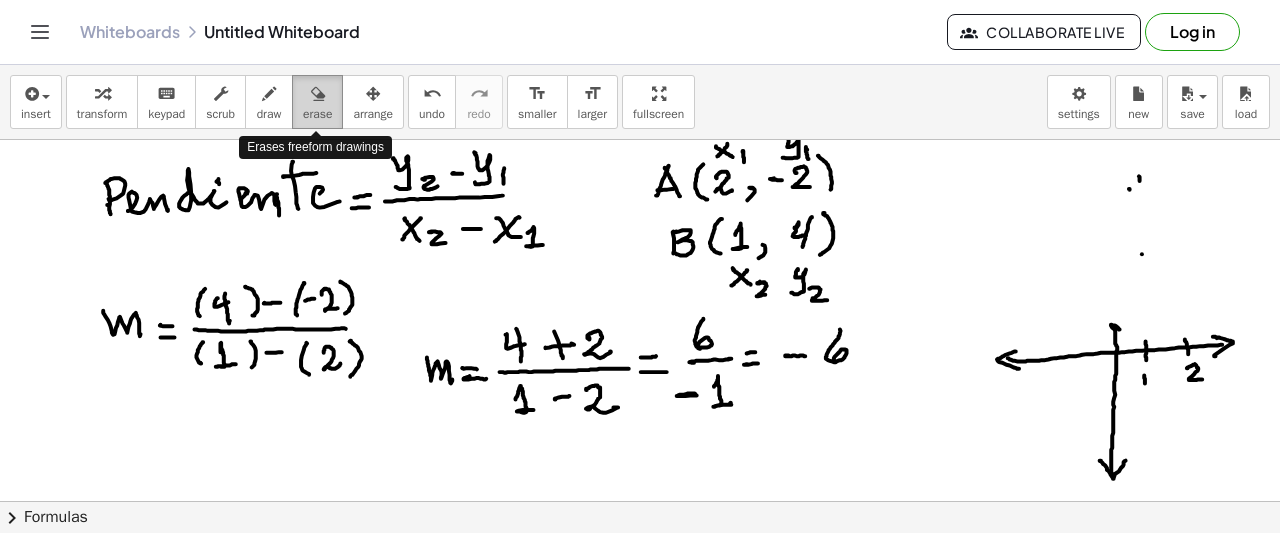 click at bounding box center [318, 94] 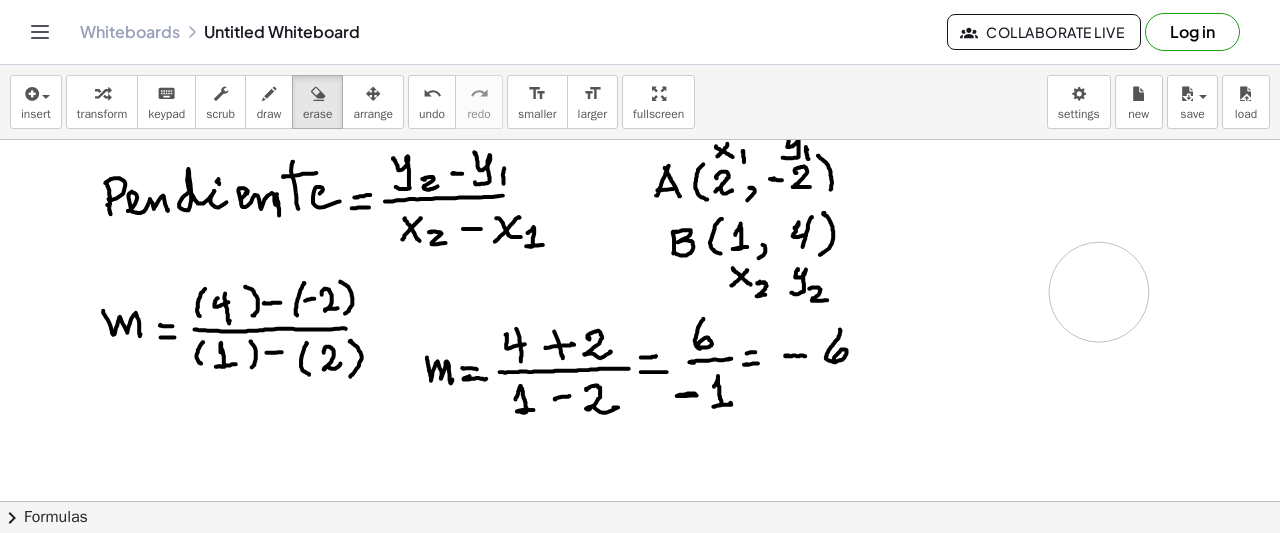 drag, startPoint x: 1147, startPoint y: 368, endPoint x: 1102, endPoint y: 289, distance: 90.91754 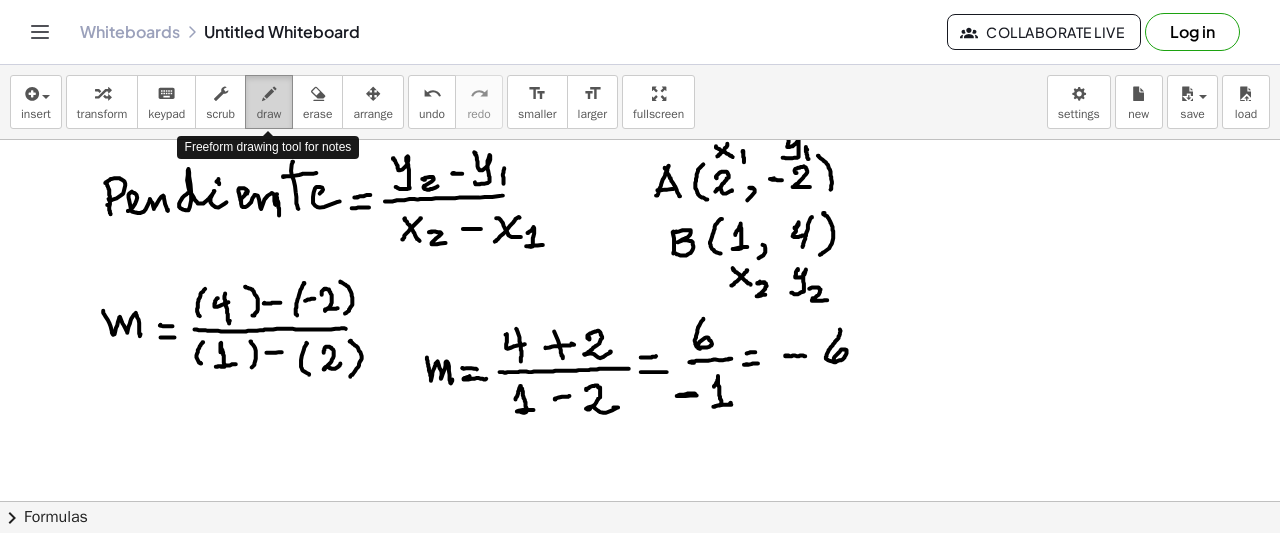 click at bounding box center [269, 94] 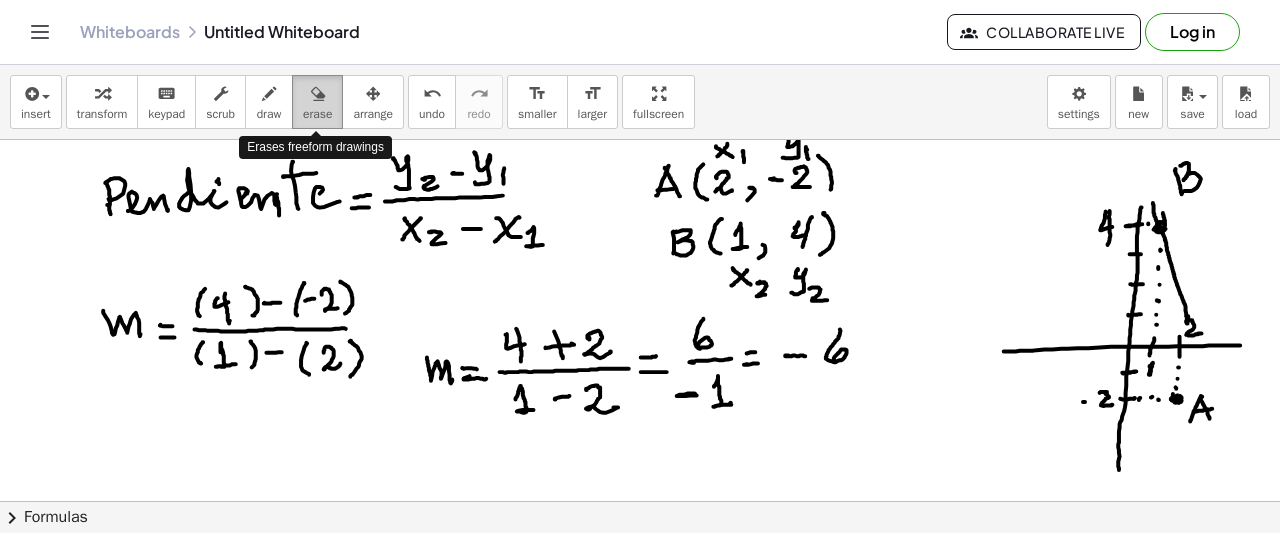 click on "erase" at bounding box center [317, 102] 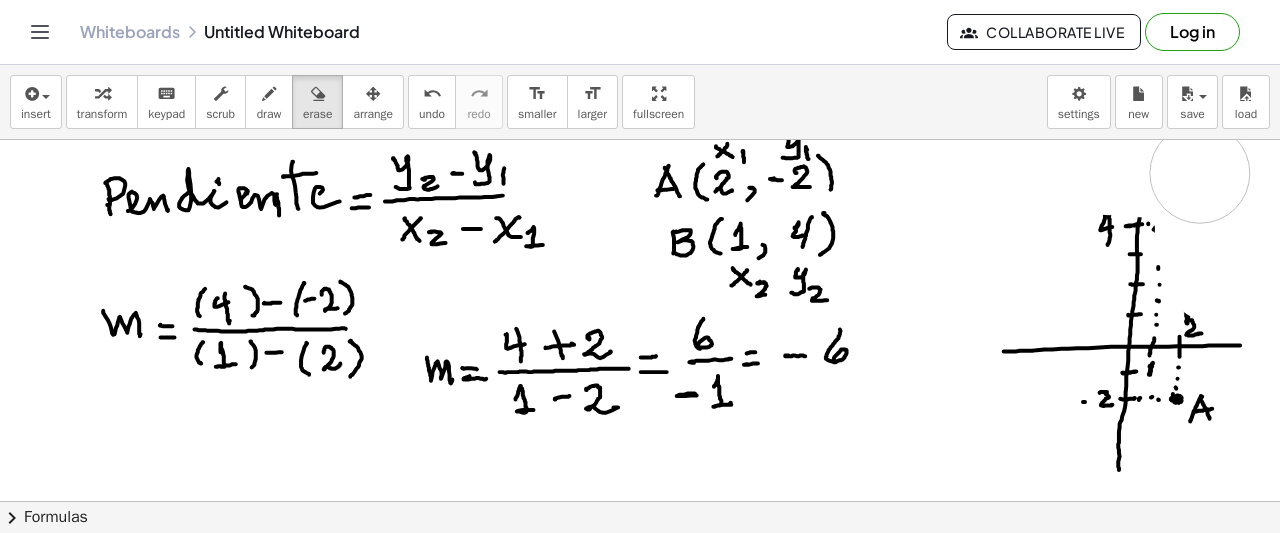 drag, startPoint x: 920, startPoint y: 161, endPoint x: 1192, endPoint y: 31, distance: 301.46973 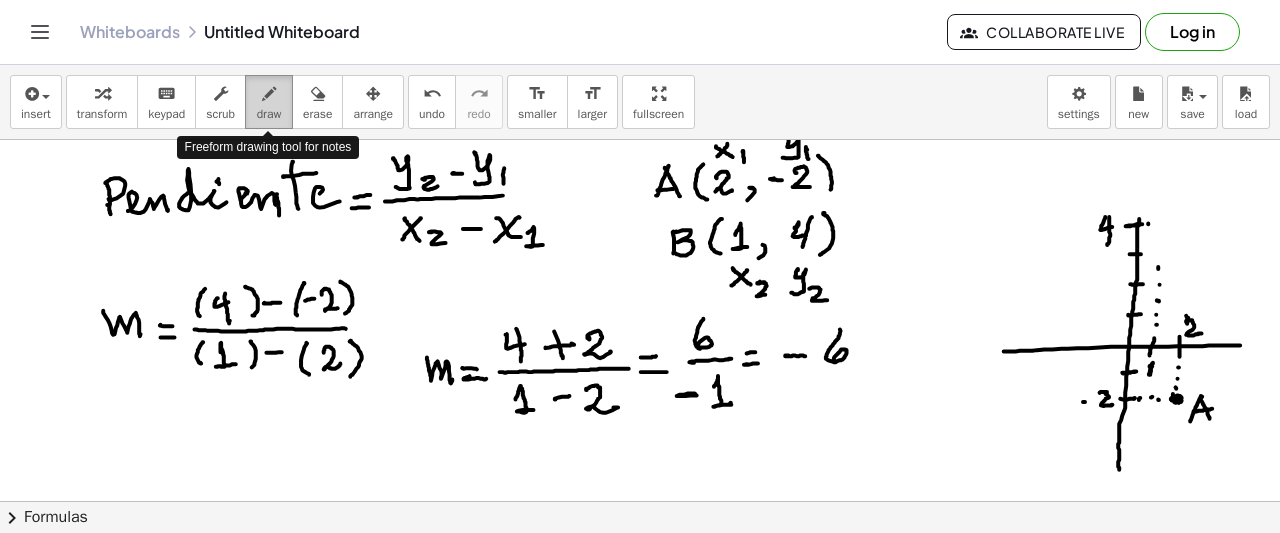 click at bounding box center (269, 94) 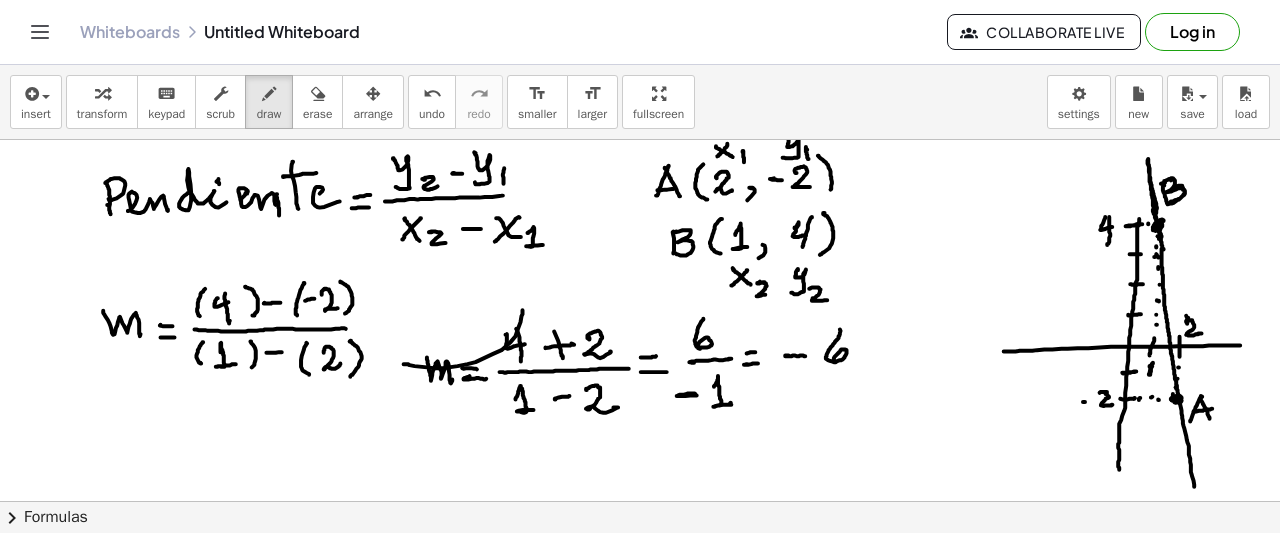 drag, startPoint x: 523, startPoint y: 309, endPoint x: 430, endPoint y: 347, distance: 100.46392 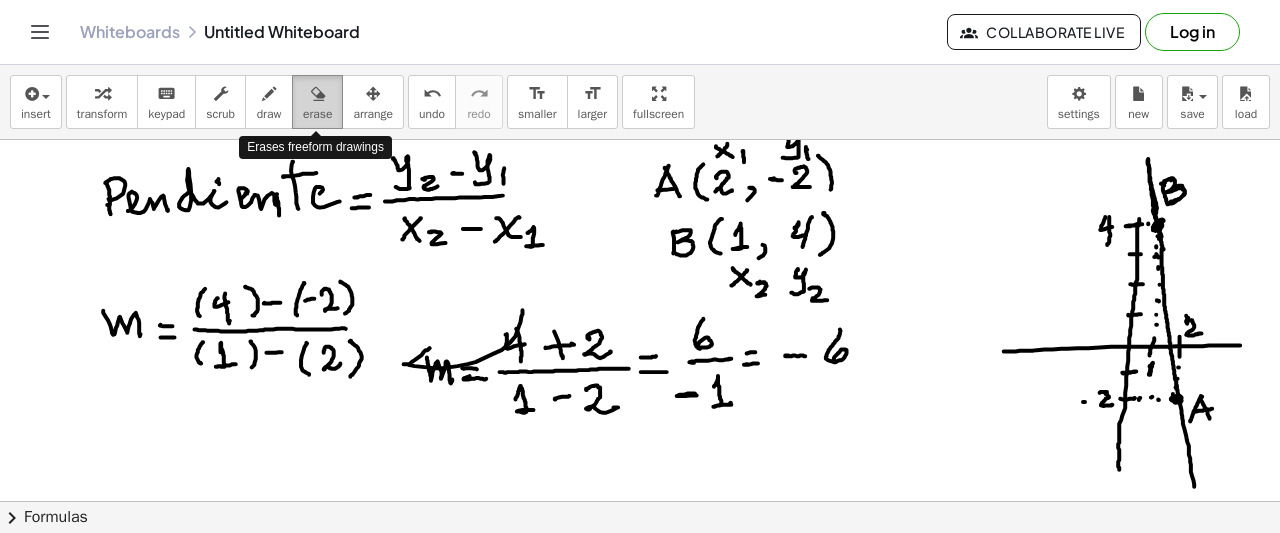 click at bounding box center [318, 94] 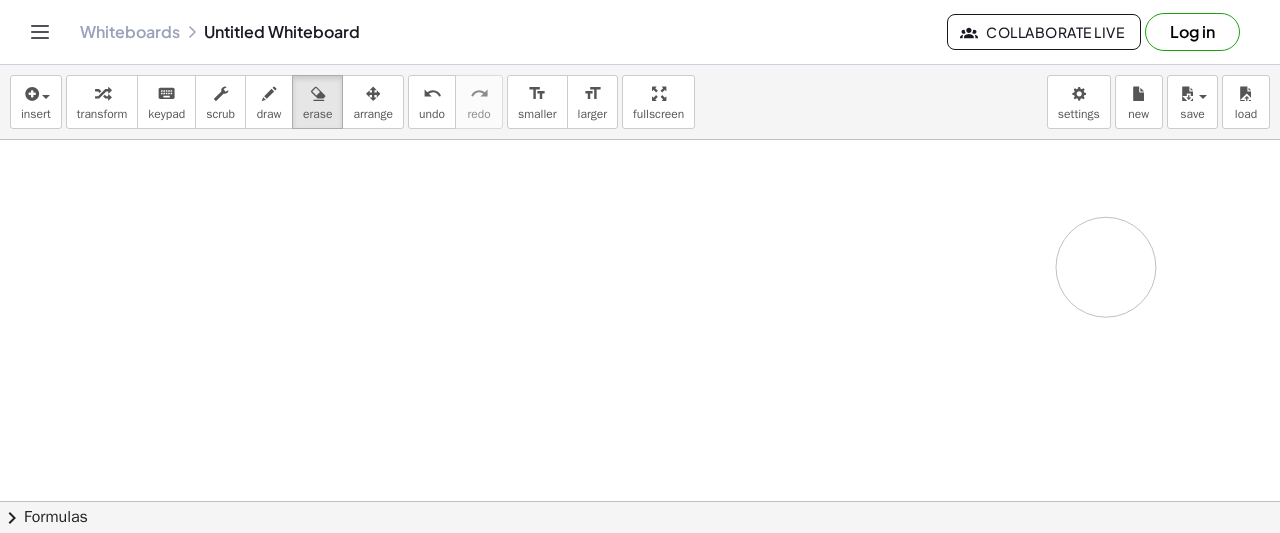 drag, startPoint x: 423, startPoint y: 323, endPoint x: 1106, endPoint y: 267, distance: 685.29193 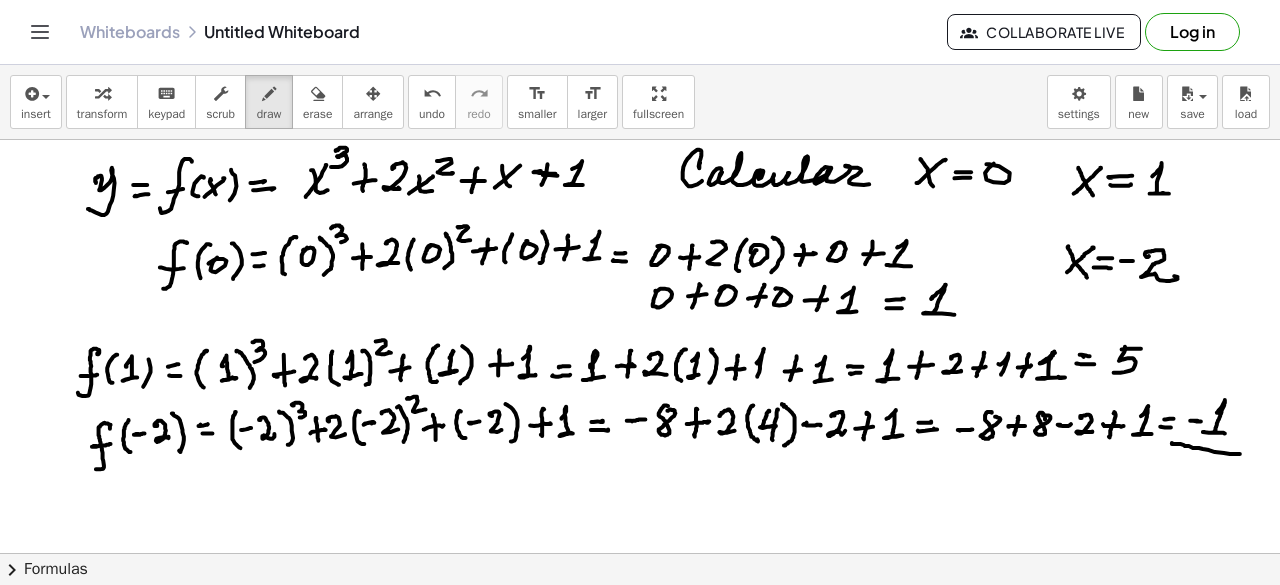 drag, startPoint x: 1241, startPoint y: 453, endPoint x: 1173, endPoint y: 442, distance: 68.88396 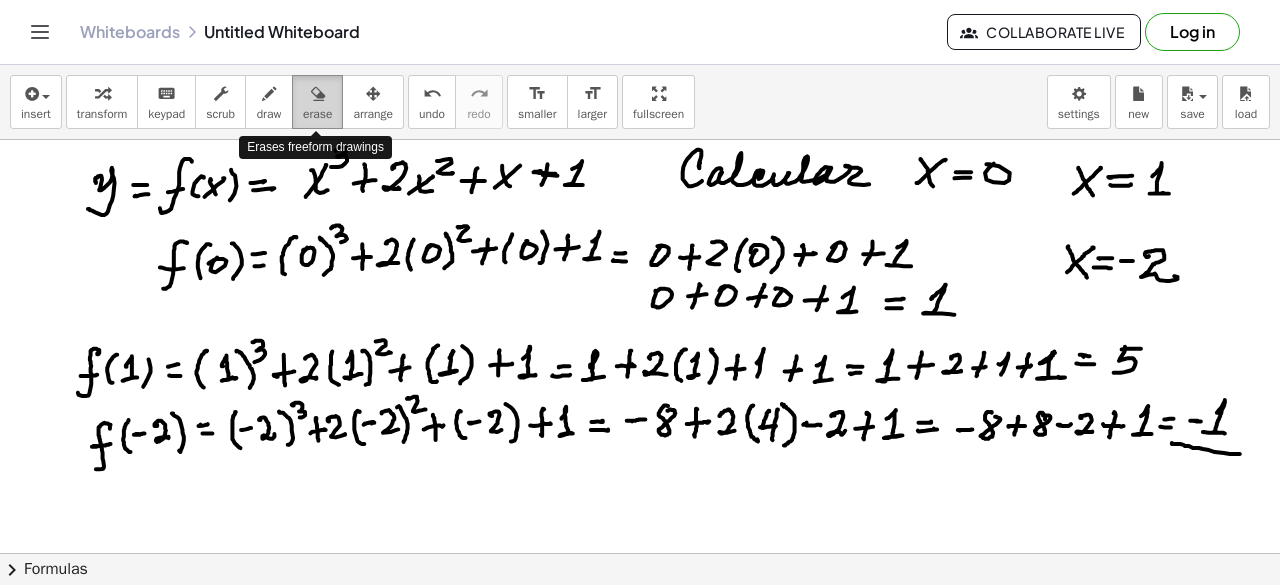 click at bounding box center (318, 94) 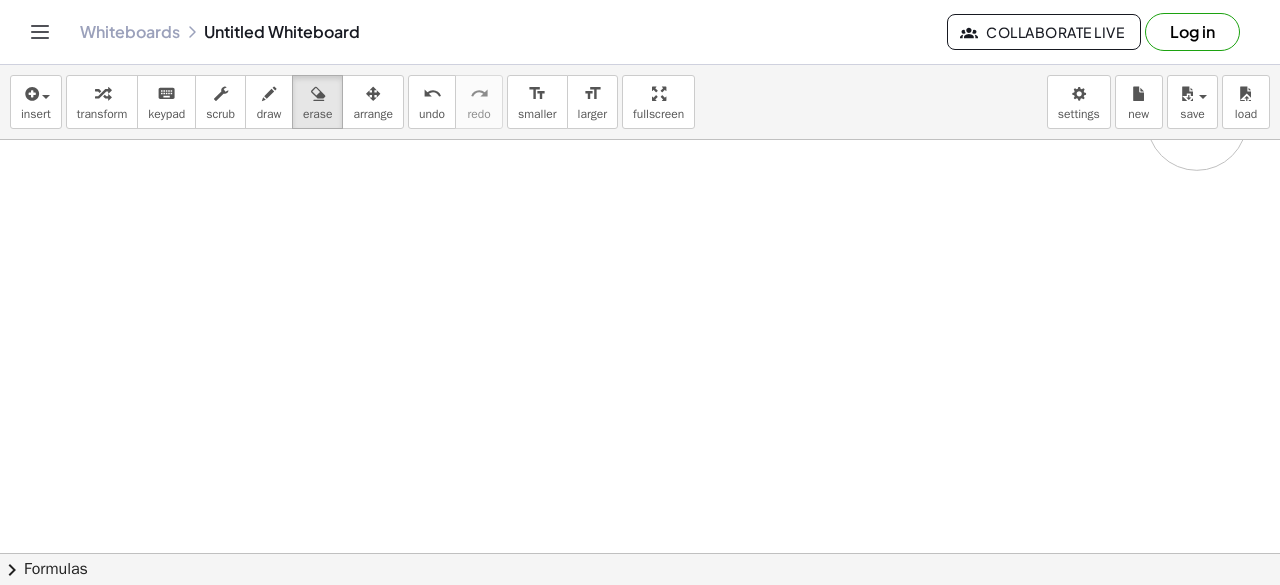 drag, startPoint x: 1226, startPoint y: 411, endPoint x: 952, endPoint y: 210, distance: 339.81906 